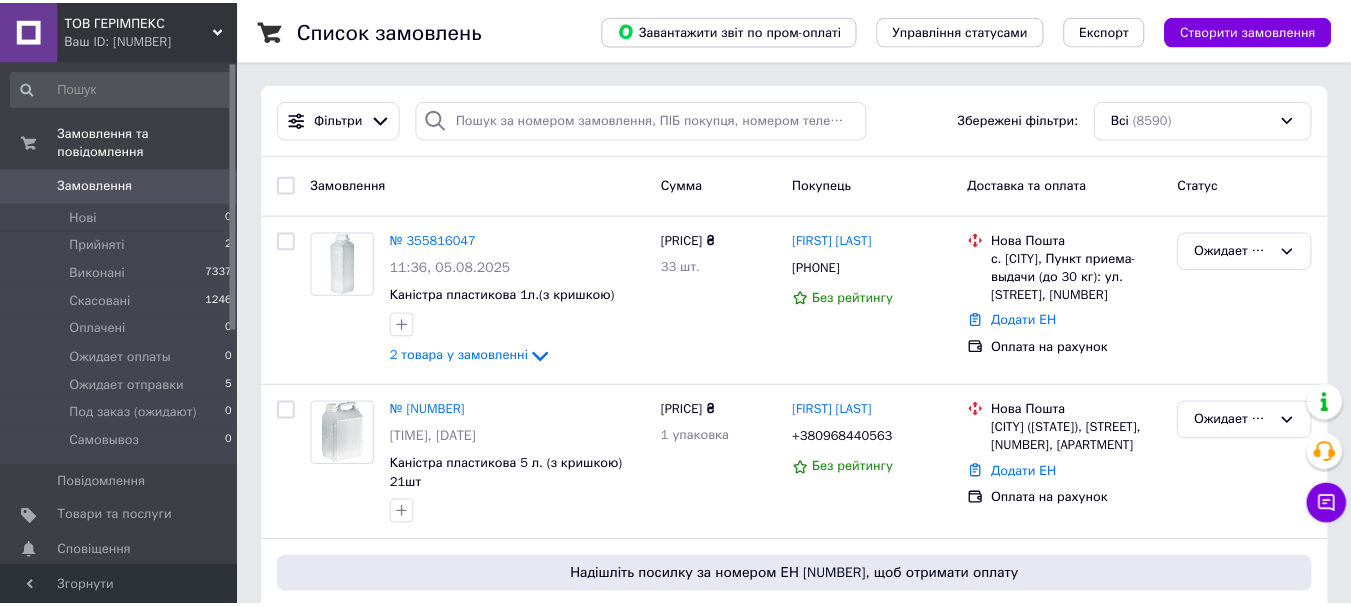 scroll, scrollTop: 0, scrollLeft: 0, axis: both 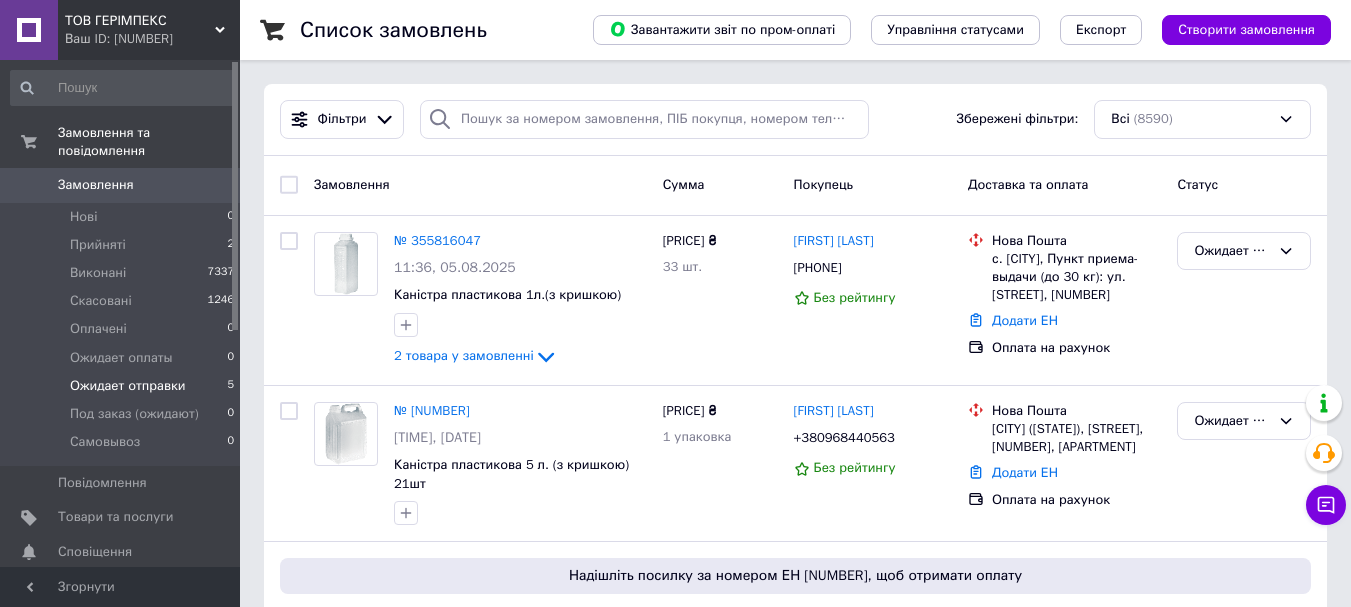 click on "Ожидает отправки" at bounding box center [128, 386] 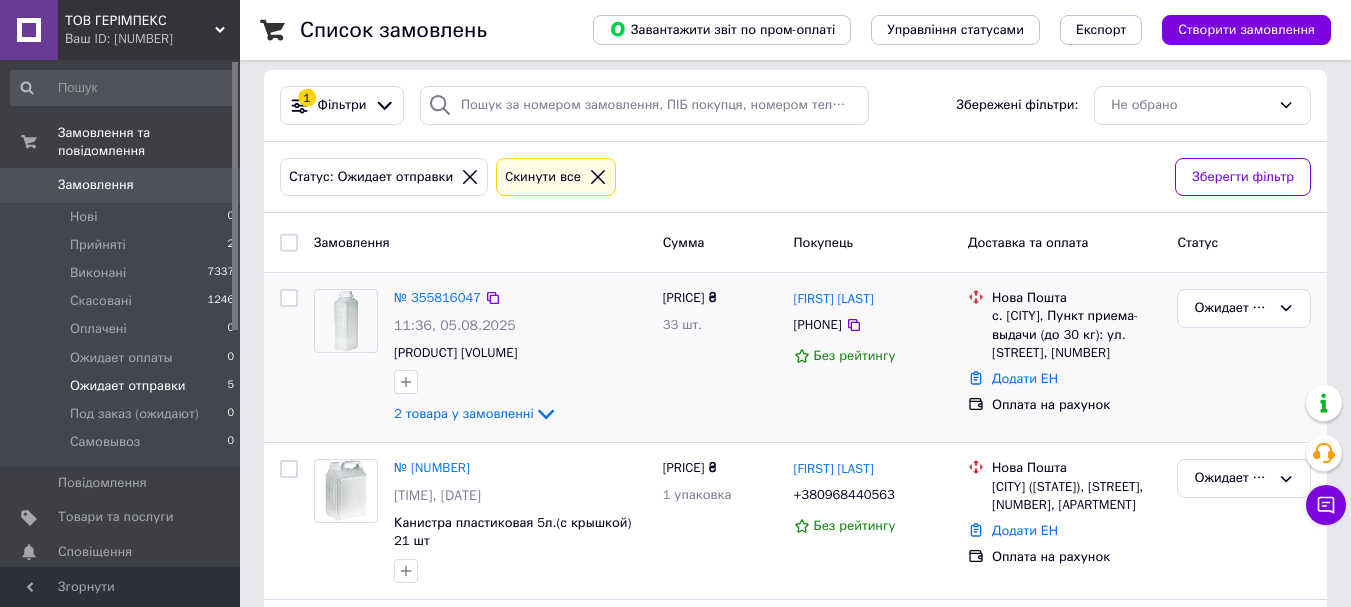 scroll, scrollTop: 100, scrollLeft: 0, axis: vertical 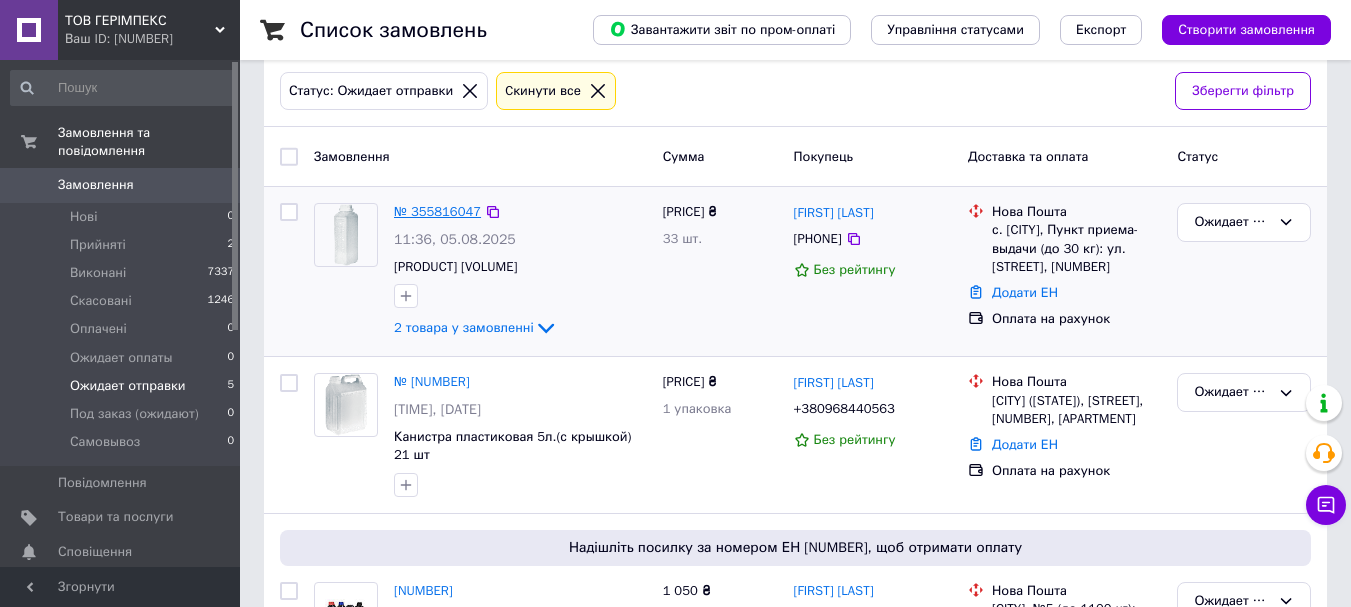 click on "№ 355816047" at bounding box center [437, 211] 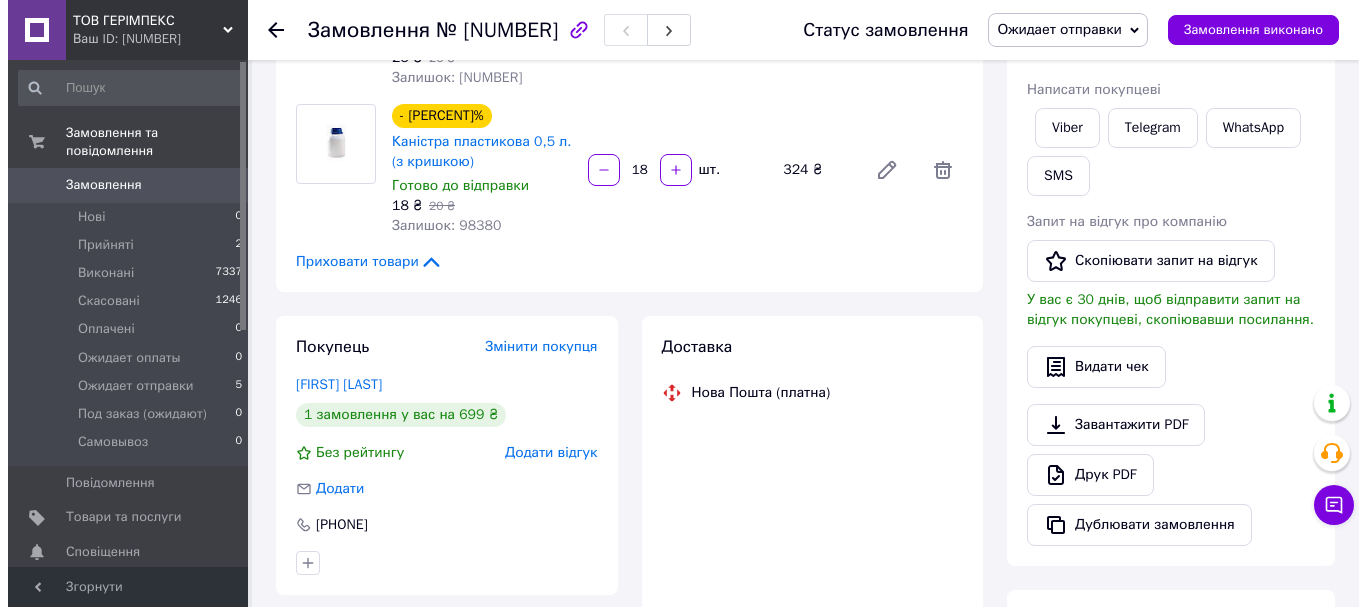 scroll, scrollTop: 300, scrollLeft: 0, axis: vertical 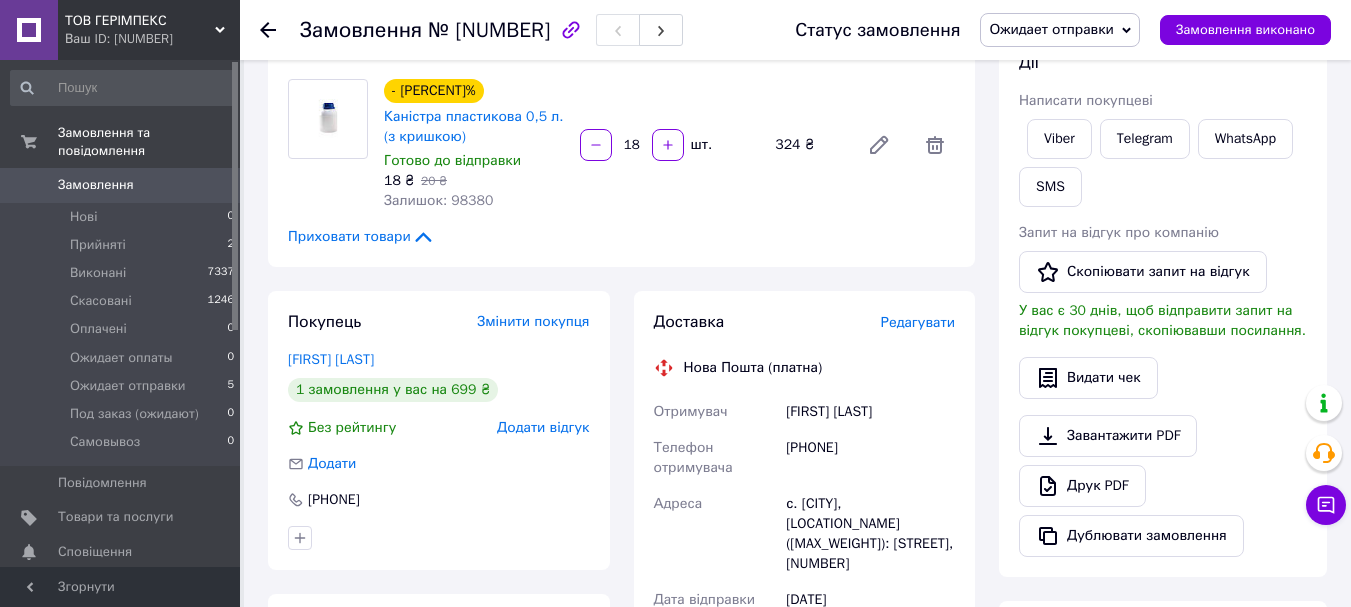 click on "Редагувати" at bounding box center (918, 322) 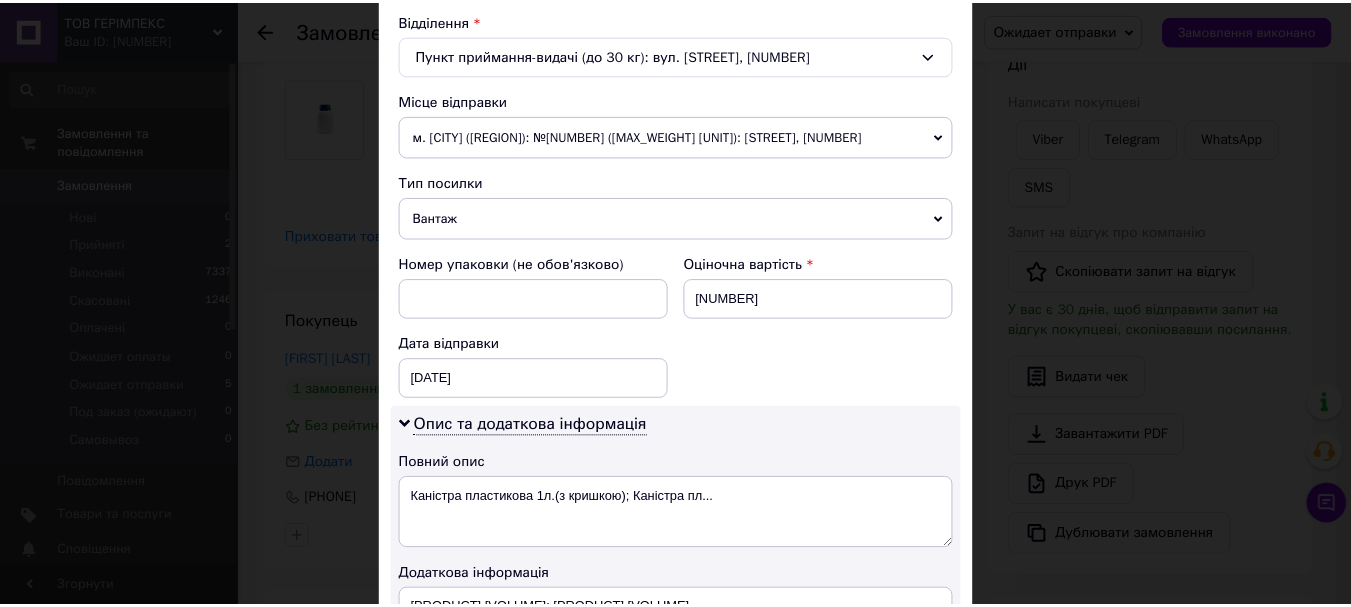 scroll, scrollTop: 900, scrollLeft: 0, axis: vertical 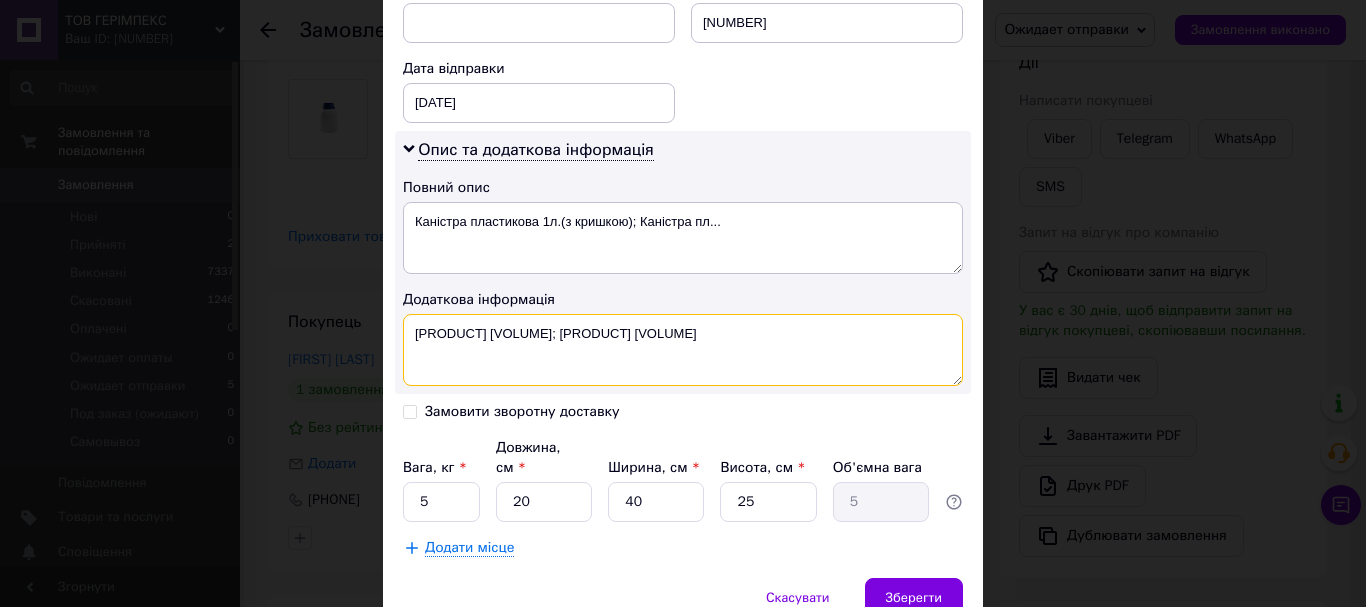 drag, startPoint x: 930, startPoint y: 336, endPoint x: 425, endPoint y: 334, distance: 505.00397 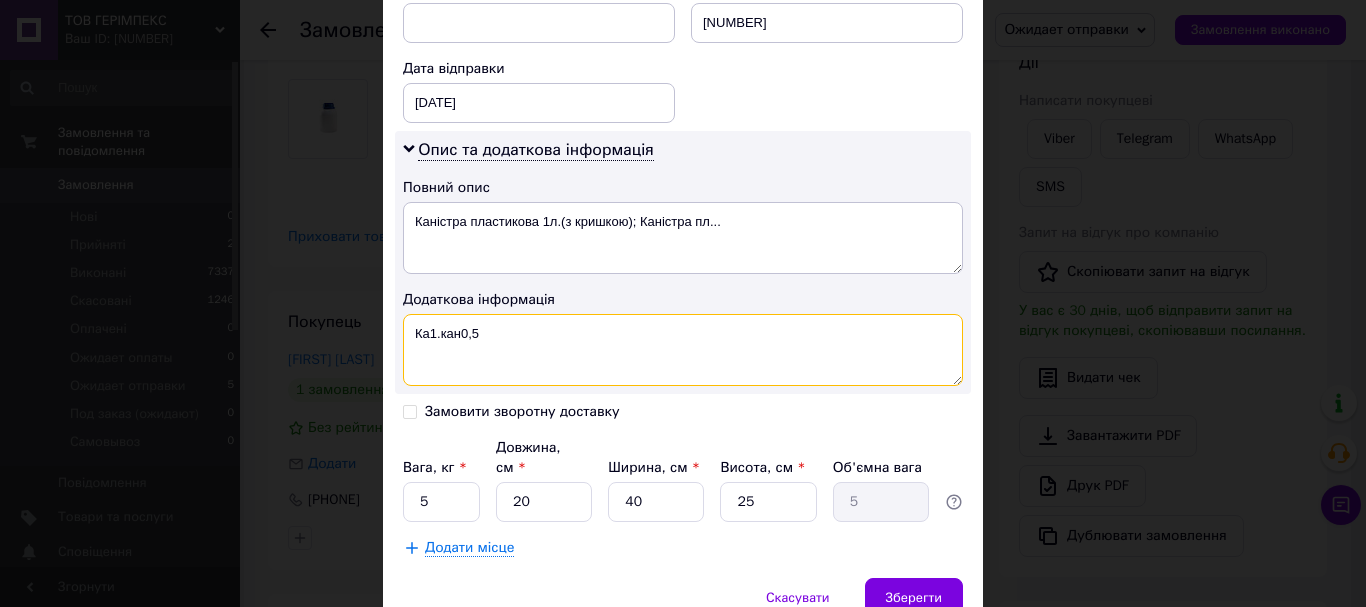 type on "Ка1.кан0,5" 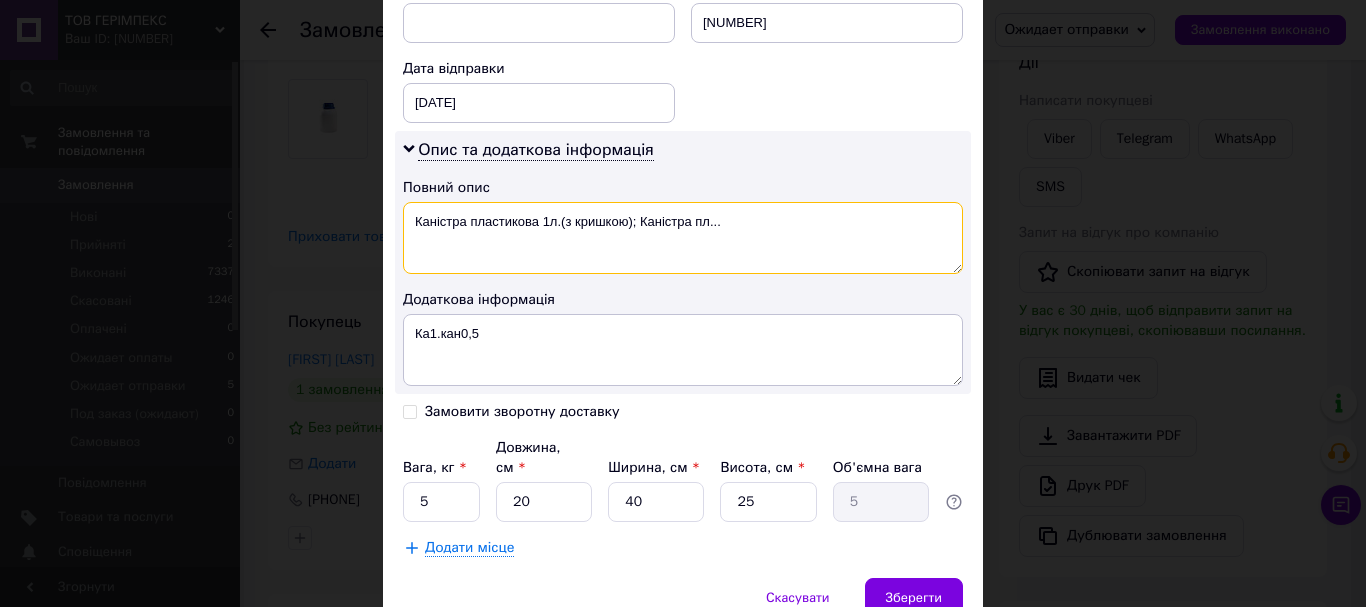 drag, startPoint x: 781, startPoint y: 227, endPoint x: 537, endPoint y: 220, distance: 244.10039 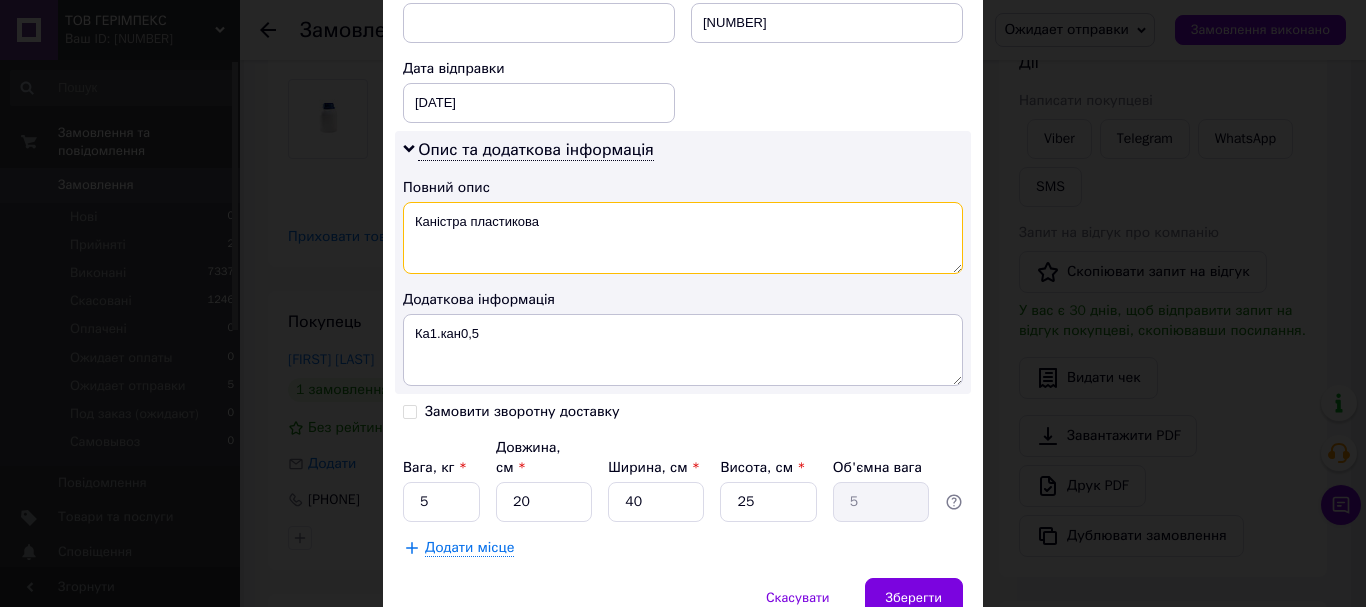 type on "Каністра пластикова" 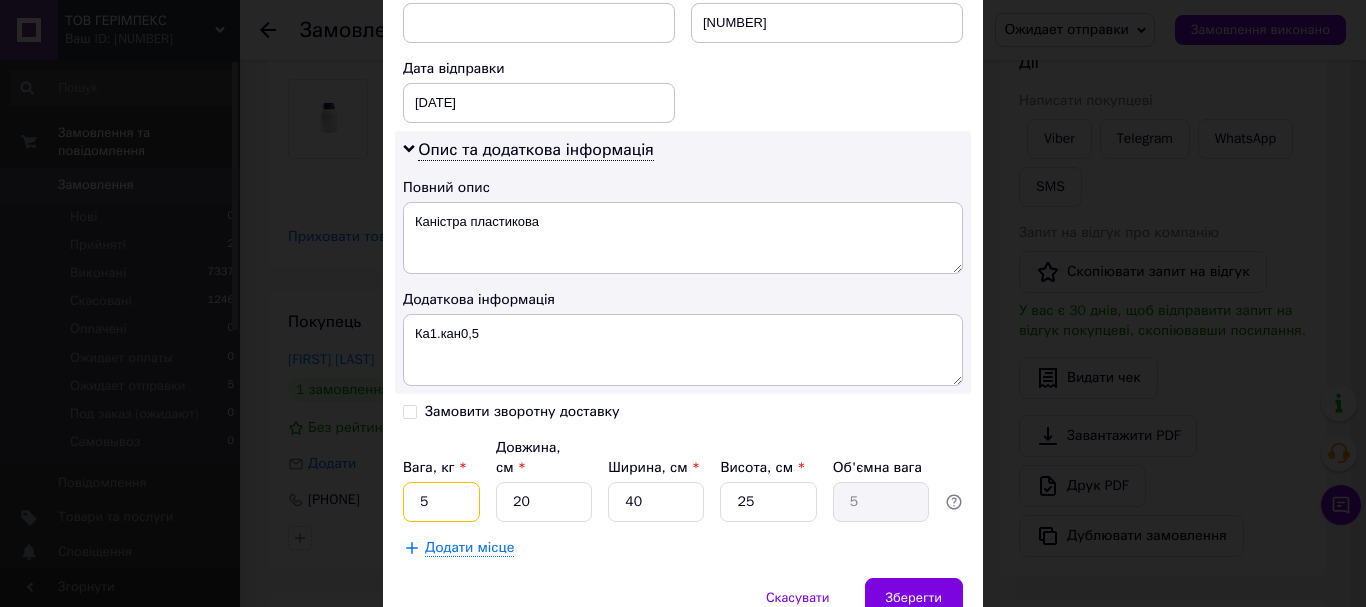 click on "5" at bounding box center (441, 502) 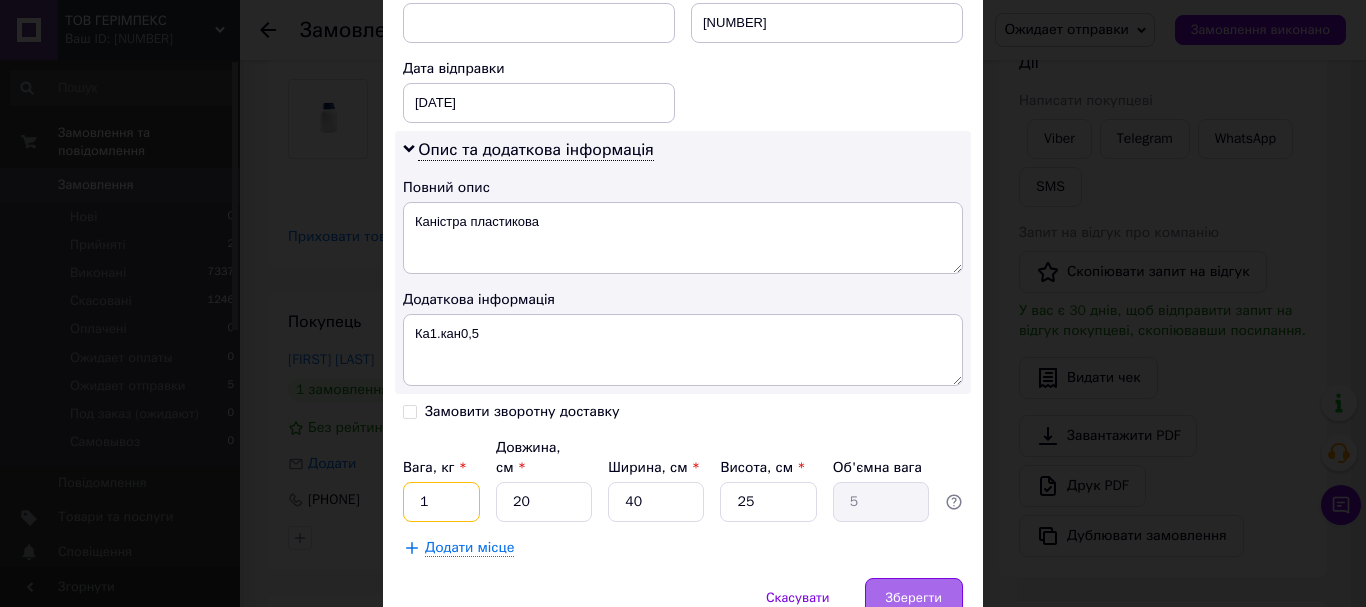type on "1" 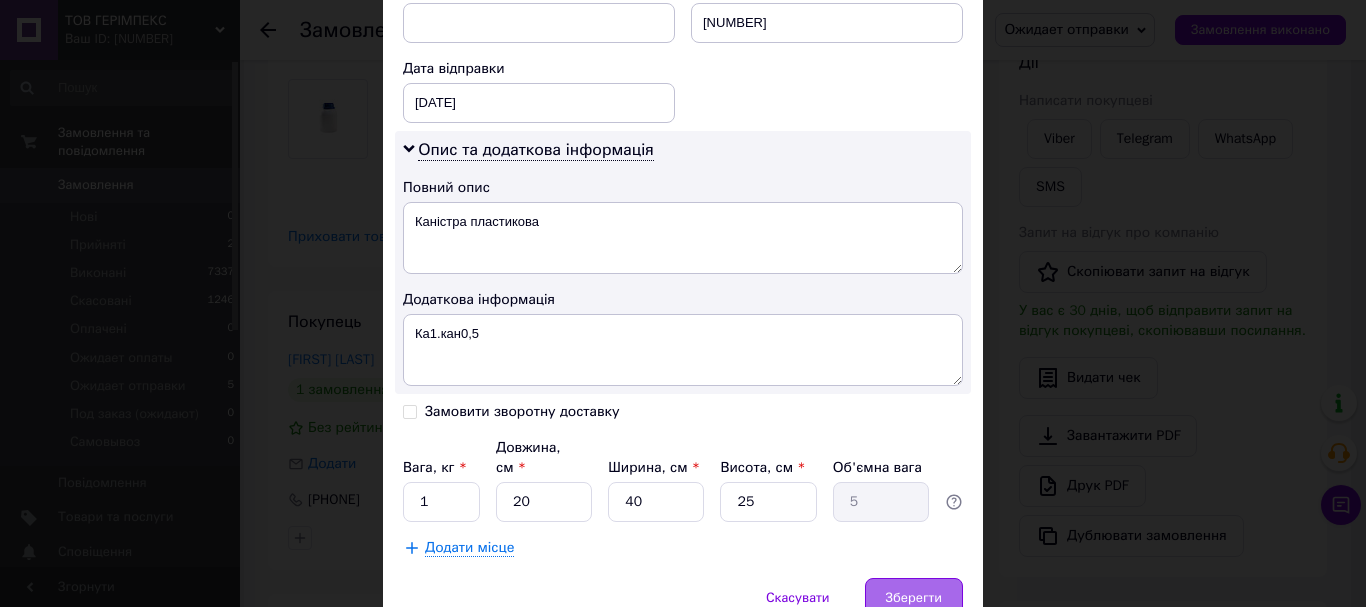 click on "Зберегти" at bounding box center (914, 598) 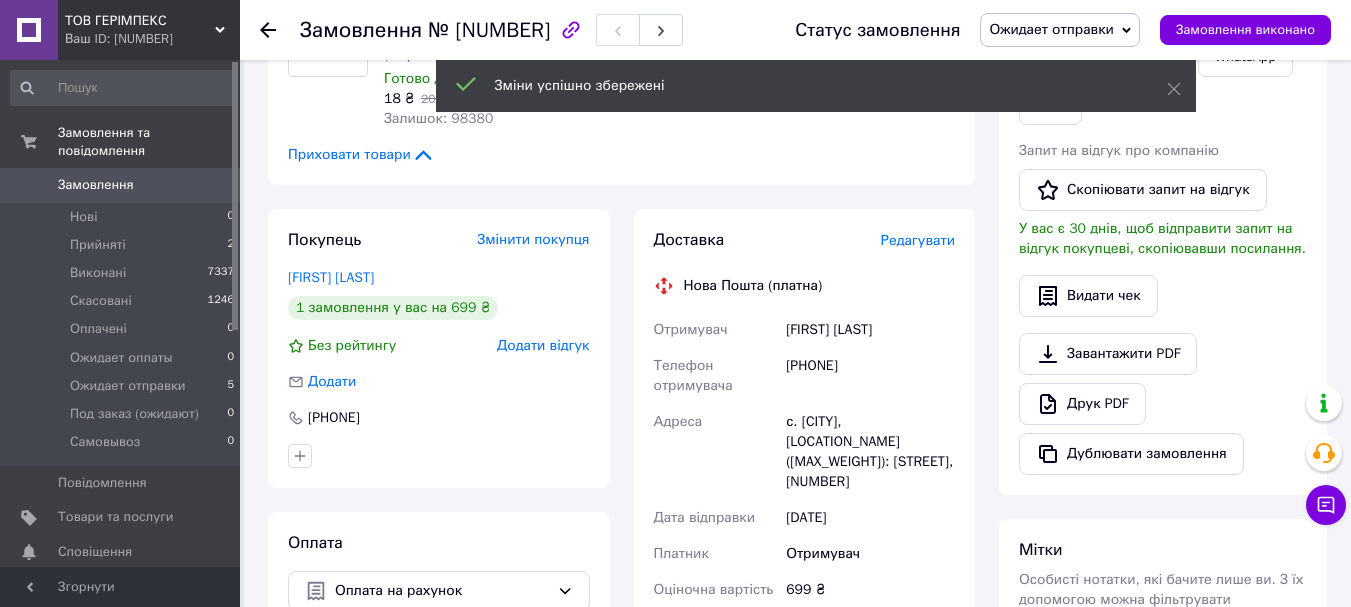 scroll, scrollTop: 600, scrollLeft: 0, axis: vertical 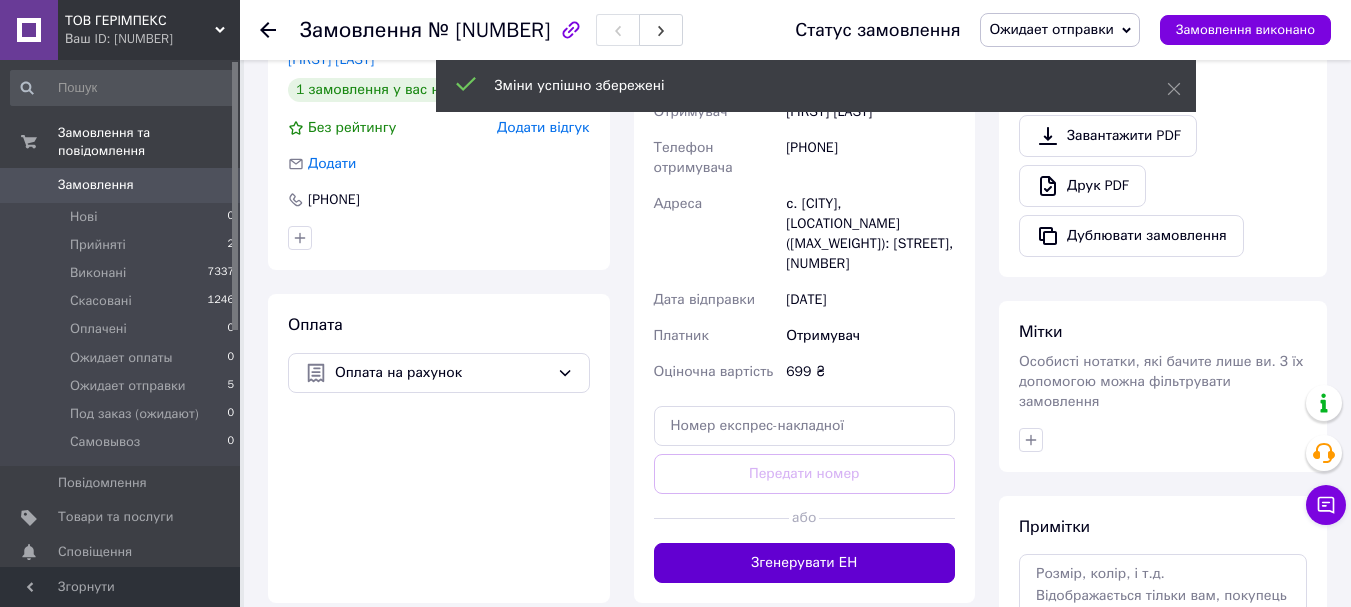 click on "Згенерувати ЕН" at bounding box center (805, 563) 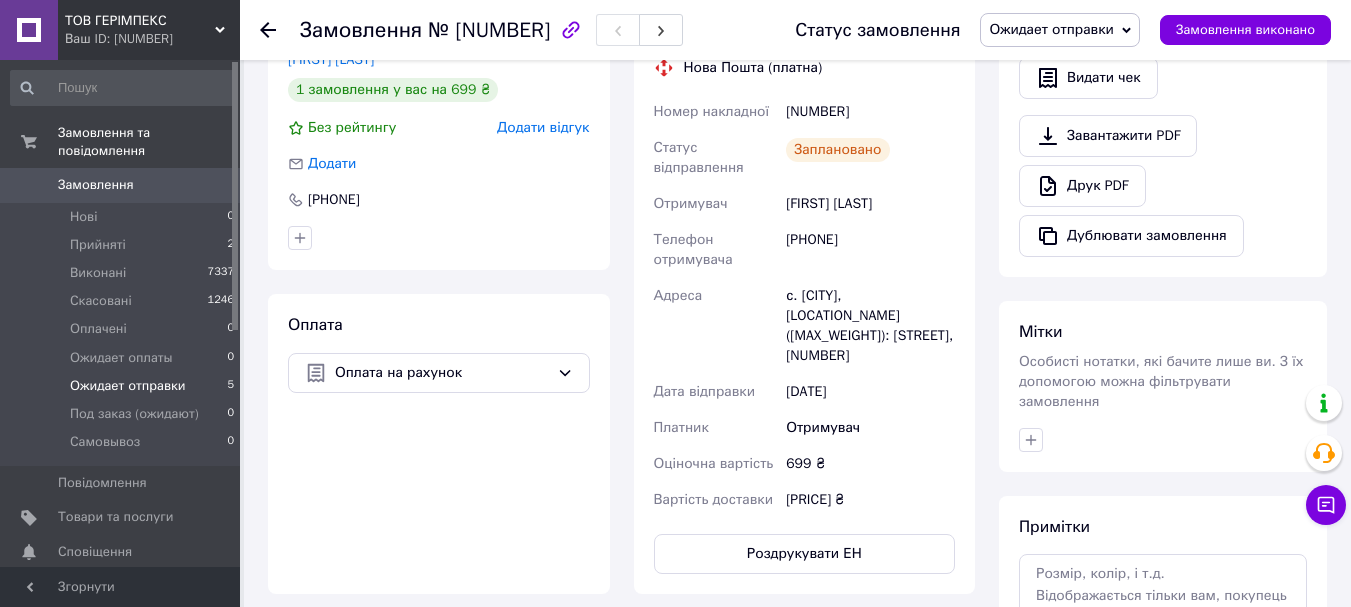 click on "Ожидает отправки 5" at bounding box center [123, 386] 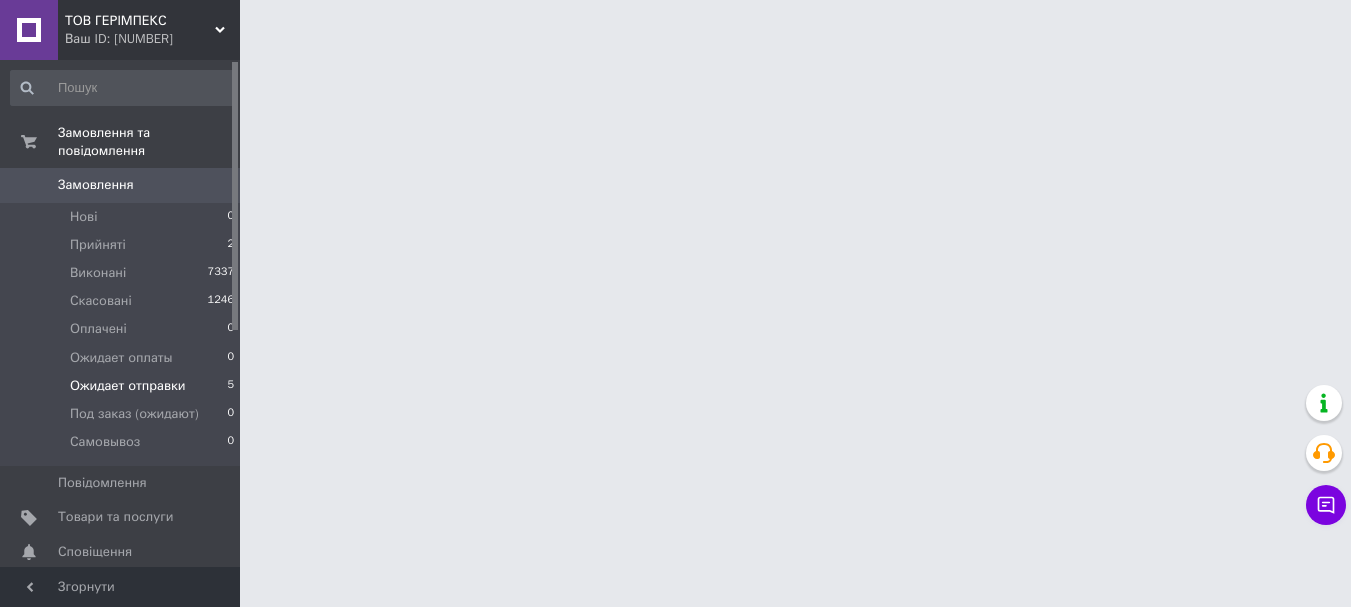 scroll, scrollTop: 0, scrollLeft: 0, axis: both 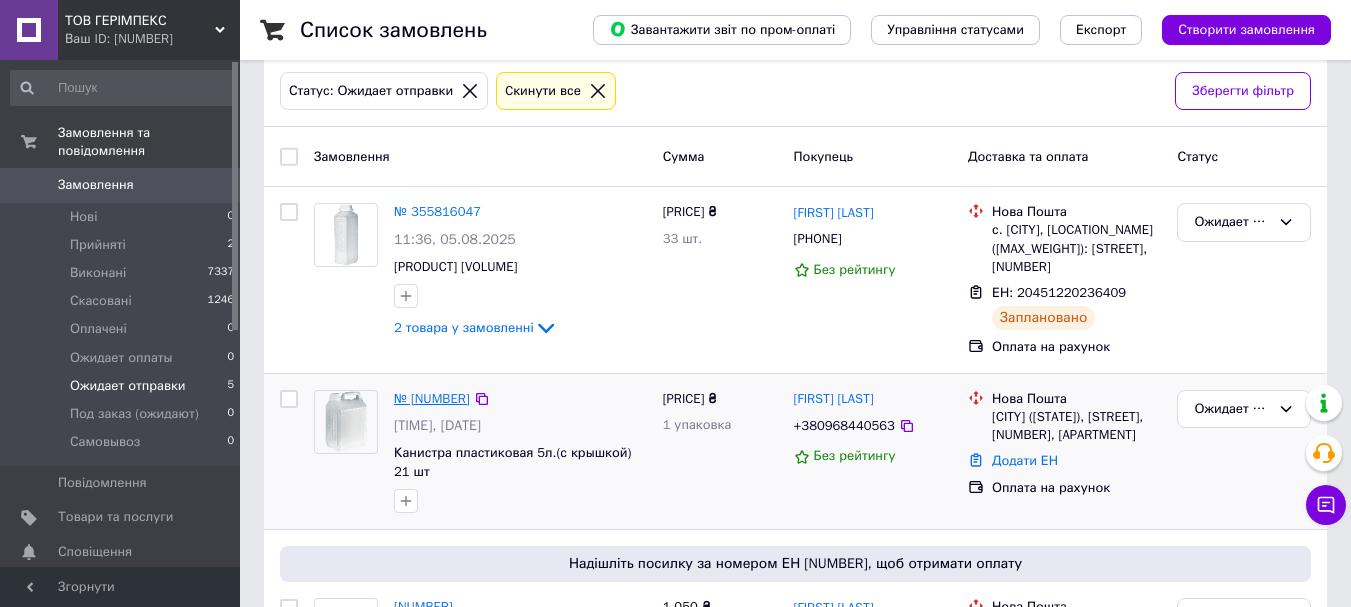 click on "№ [NUMBER]" at bounding box center [432, 398] 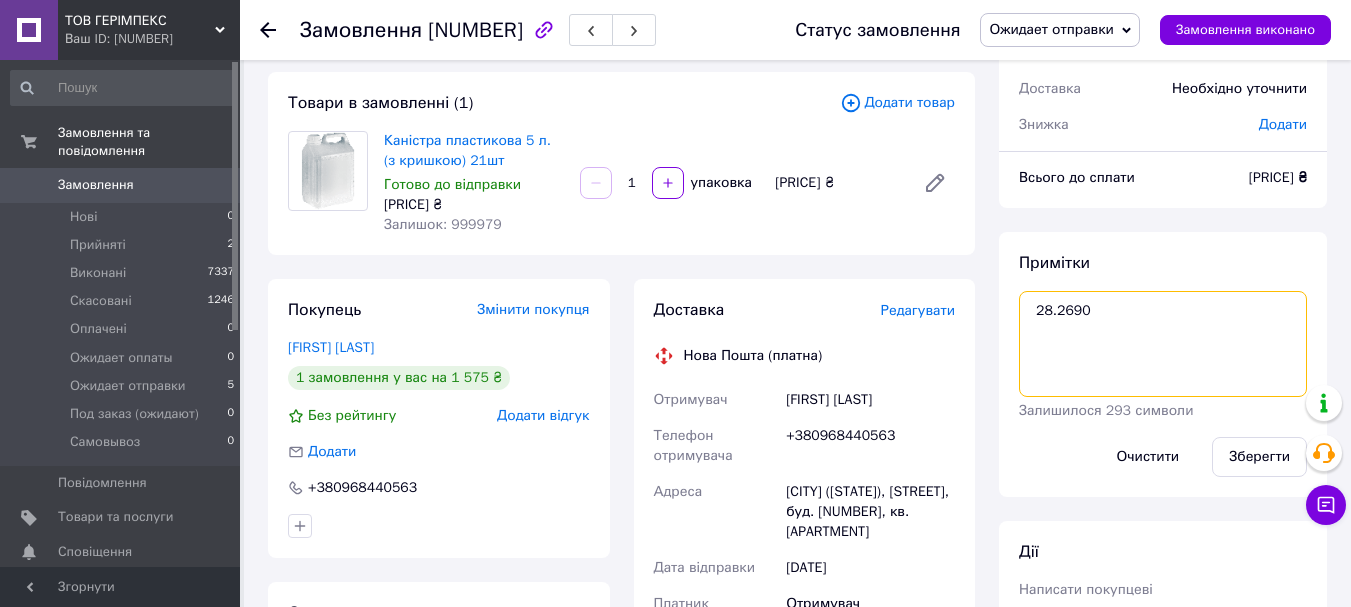 drag, startPoint x: 1112, startPoint y: 312, endPoint x: 1030, endPoint y: 310, distance: 82.02438 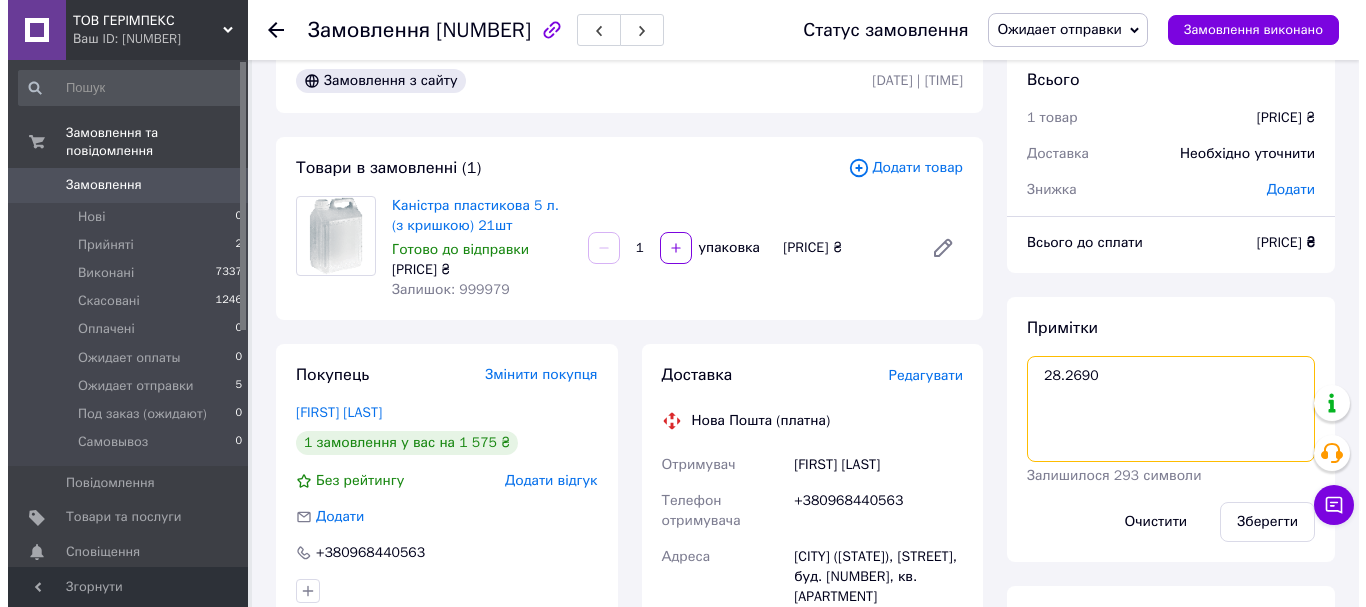 scroll, scrollTop: 0, scrollLeft: 0, axis: both 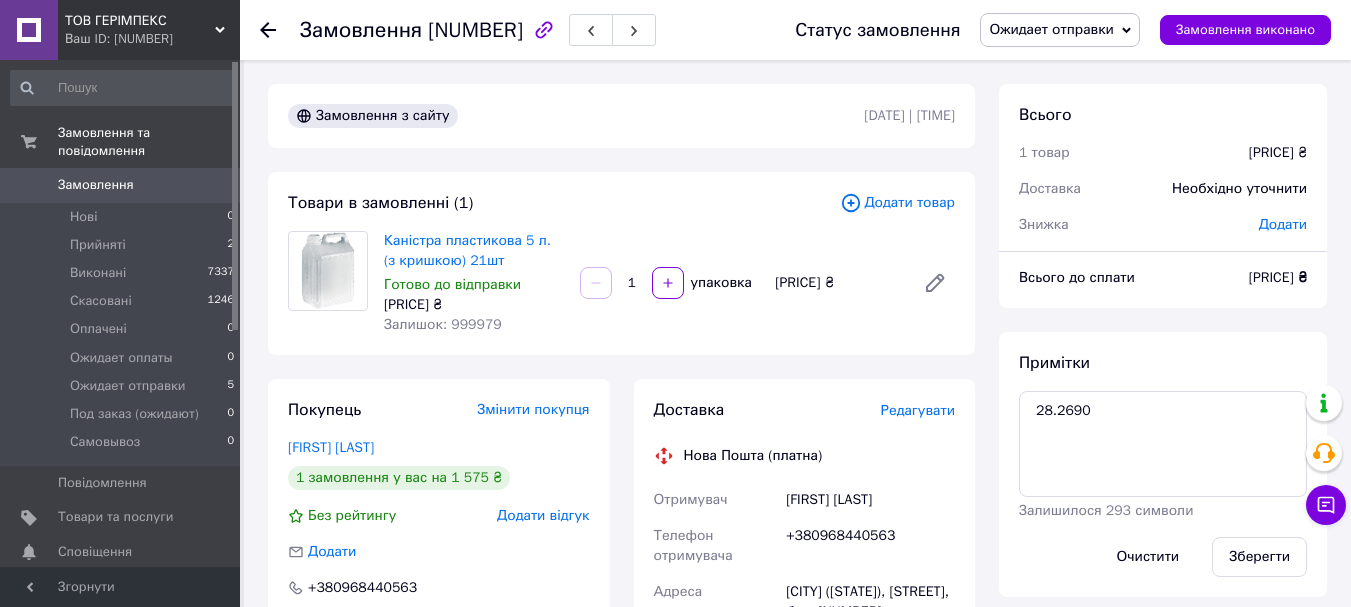 click on "Редагувати" at bounding box center (918, 410) 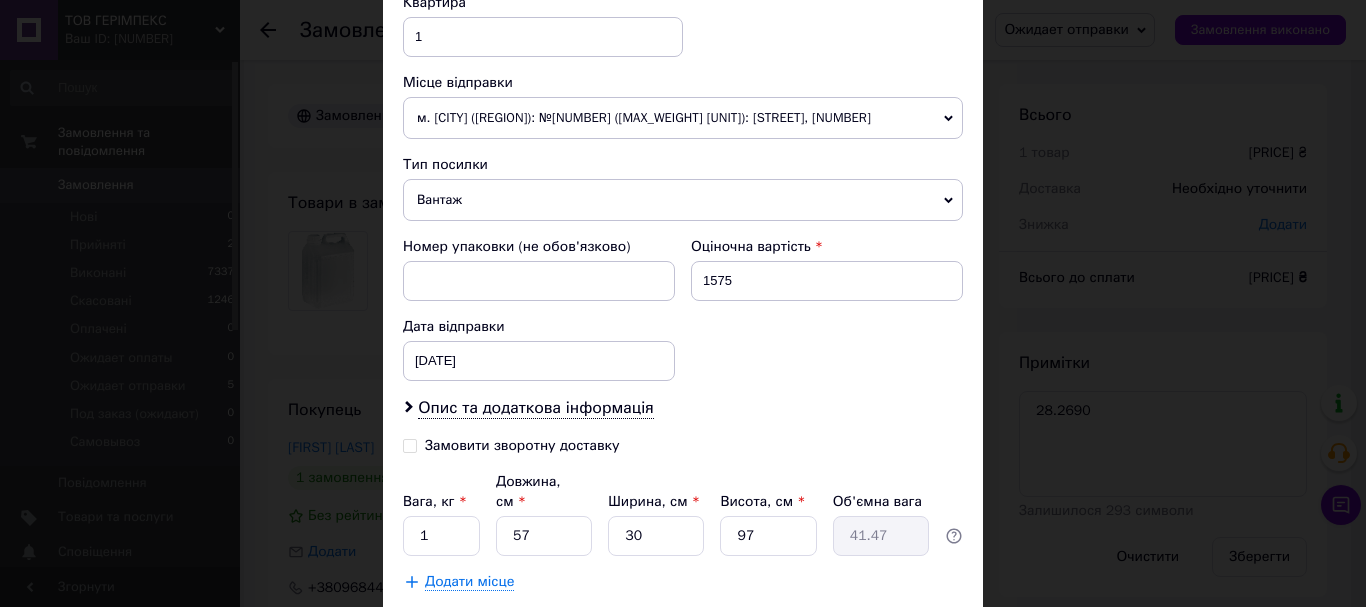 scroll, scrollTop: 837, scrollLeft: 0, axis: vertical 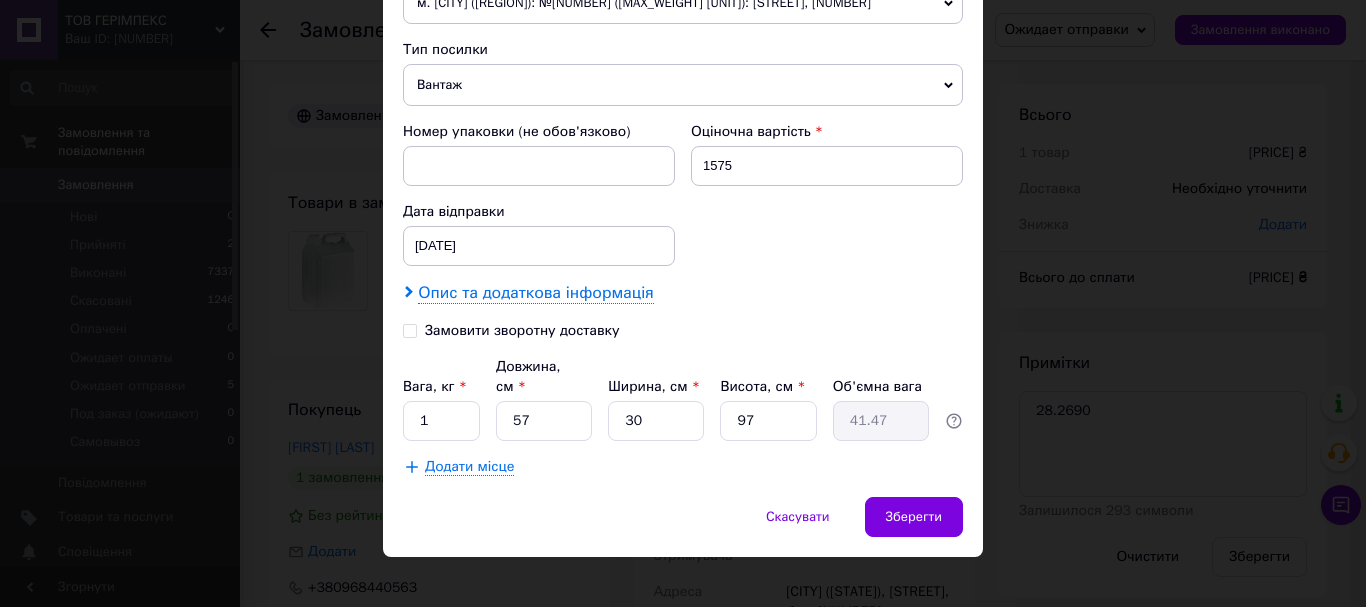 click on "Опис та додаткова інформація" at bounding box center [535, 293] 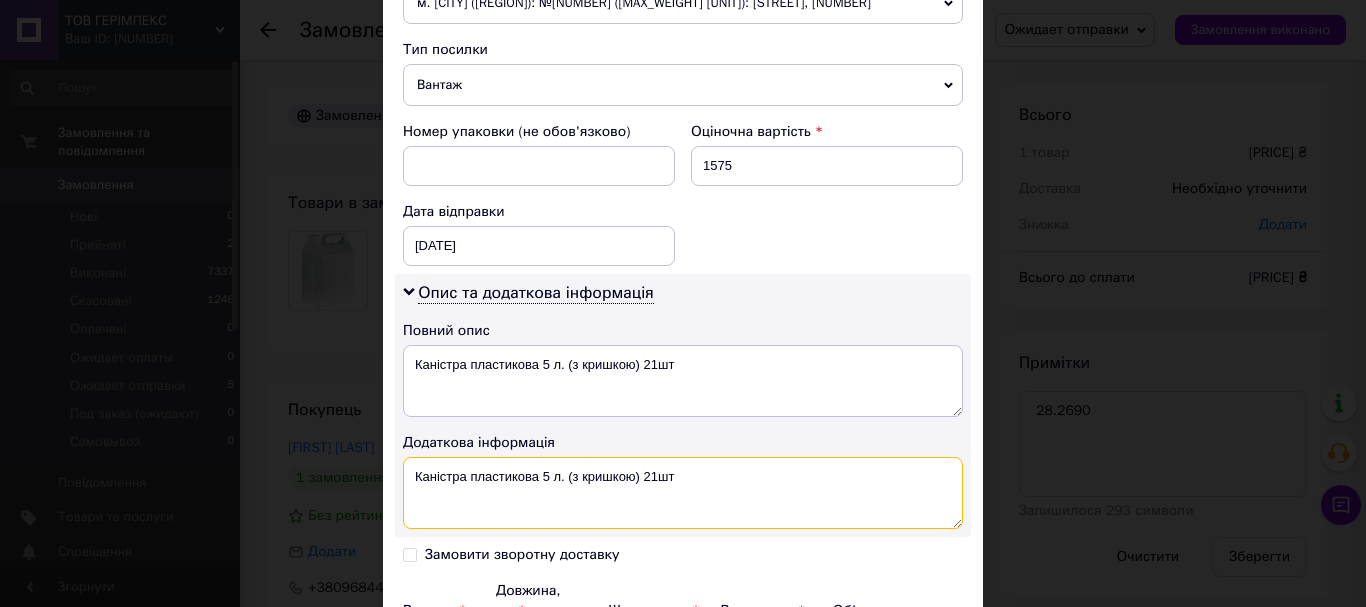 drag, startPoint x: 709, startPoint y: 479, endPoint x: 368, endPoint y: 461, distance: 341.47473 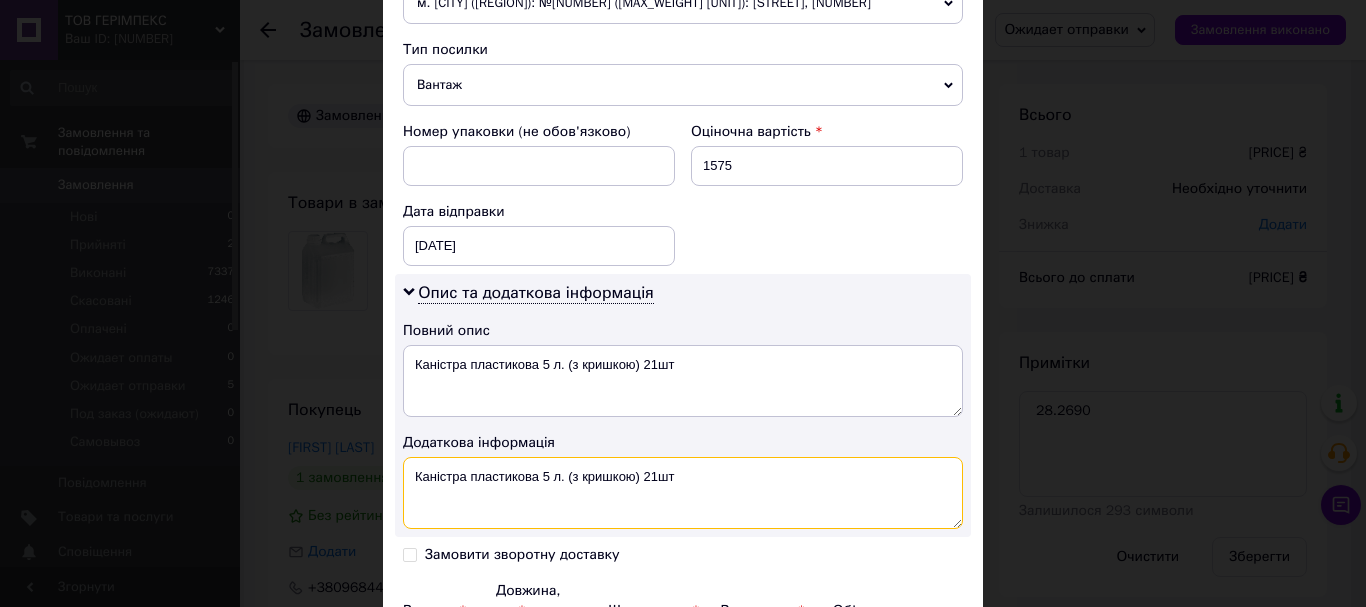 click on "Редагування доставки Спосіб доставки Нова Пошта (платна) Платник Отримувач Відправник Прізвище отримувача [LAST] Ім'я отримувача [FIRST] По батькові отримувача [MIDDLE] Телефон отримувача [PHONE] Тип доставки Кур'єром У відділенні В поштоматі Місто м. [CITY] ([REGION]) Вулиця   * [STREET] [NUMBER] [APARTMENT] Місце відправки м. [CITY] ([REGION]): №[NUMBER] ([MAX_WEIGHT] [UNIT]): [STREET], [NUMBER] м. [CITY] ([REGION]): №[NUMBER]: [STREET], [NUMBER] м. [CITY] ([REGION]): №[NUMBER]: [STREET], [NUMBER] Додати ще місце відправки Тип посилки Вантаж [PRICE] < [YEAR]" at bounding box center (683, 303) 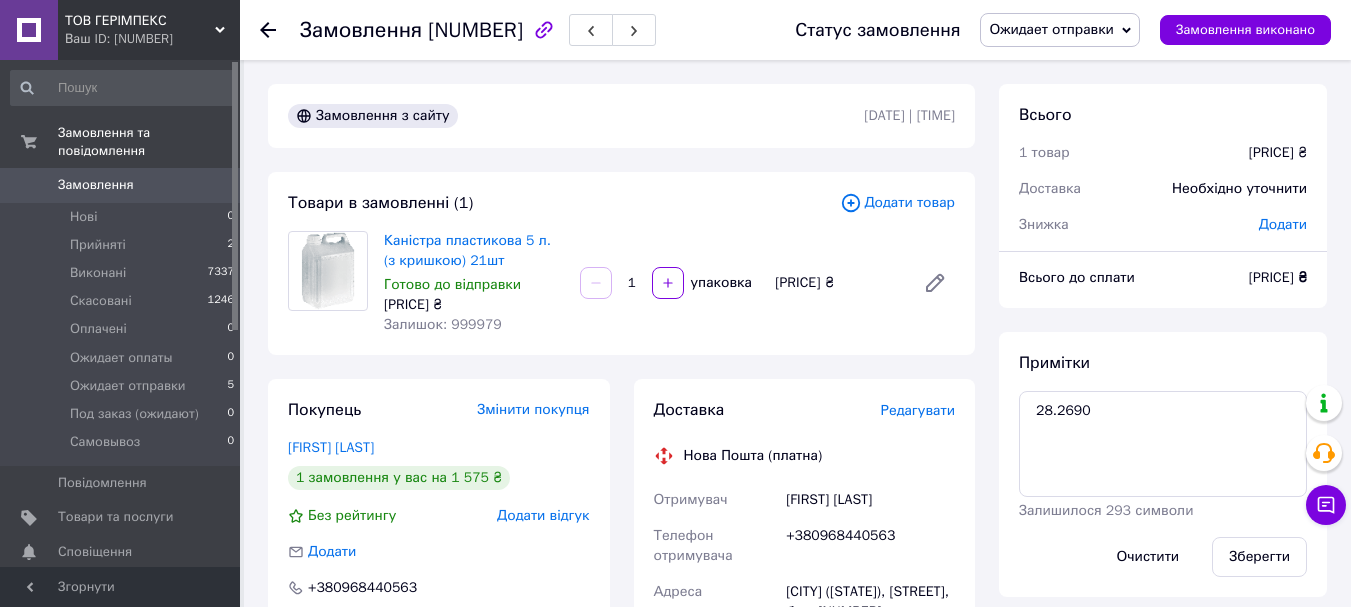 click on "Редагувати" at bounding box center (918, 410) 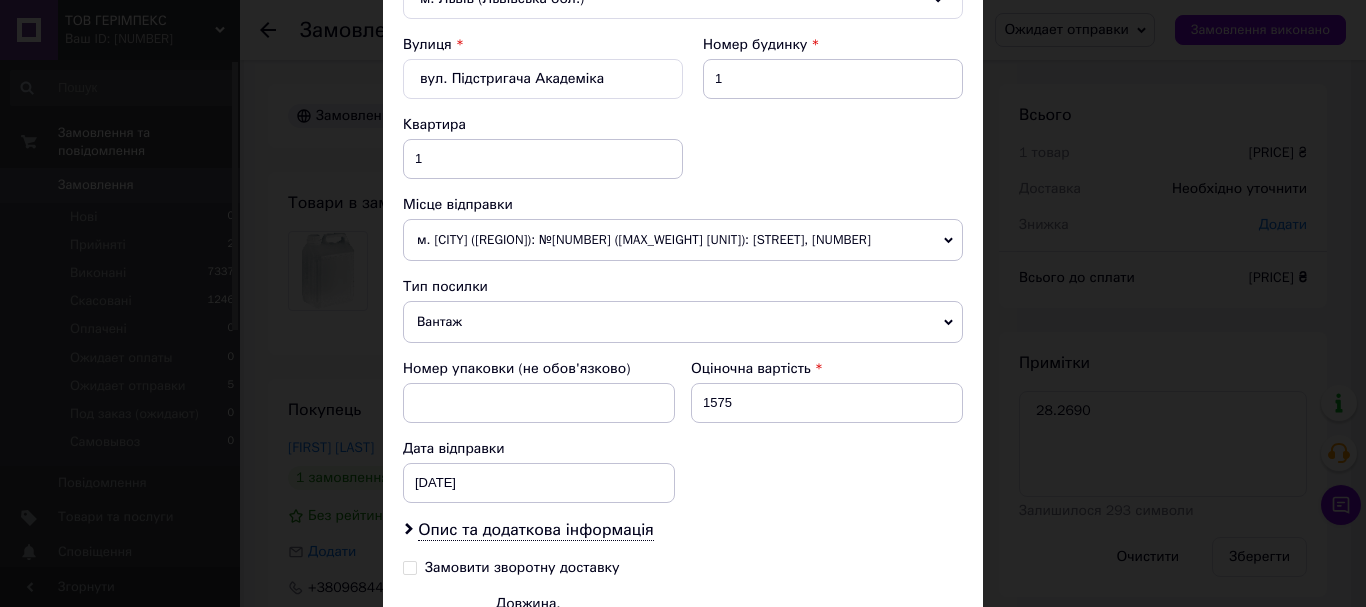scroll, scrollTop: 800, scrollLeft: 0, axis: vertical 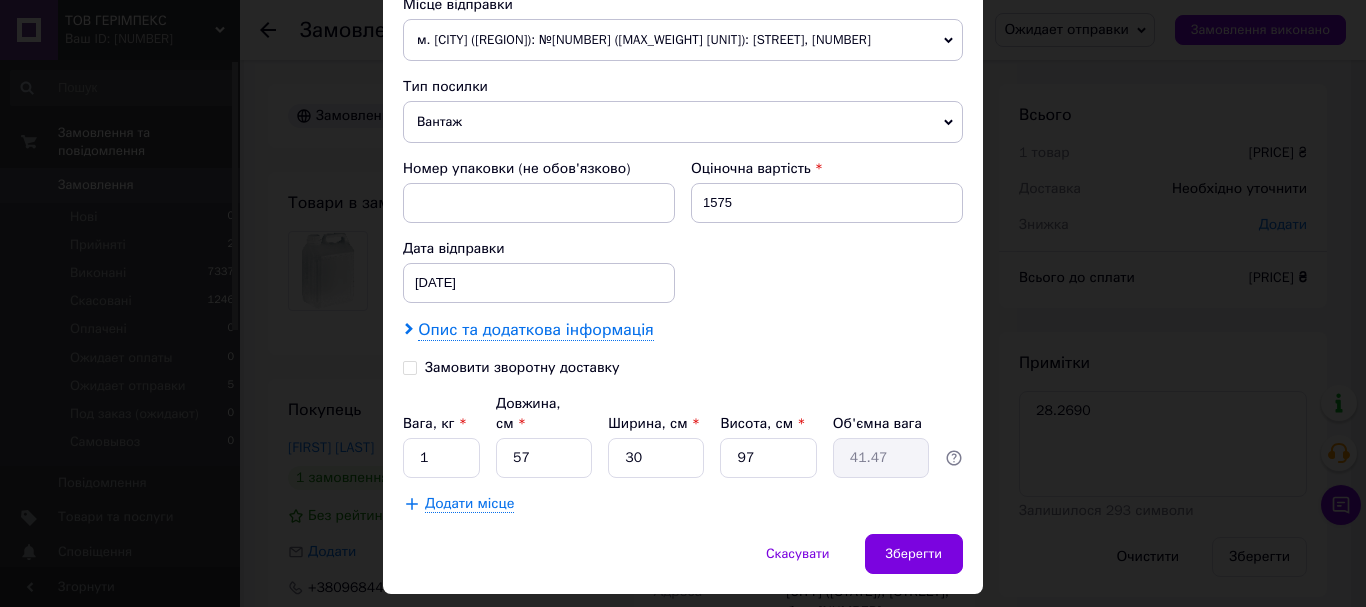 click on "Опис та додаткова інформація" at bounding box center [535, 330] 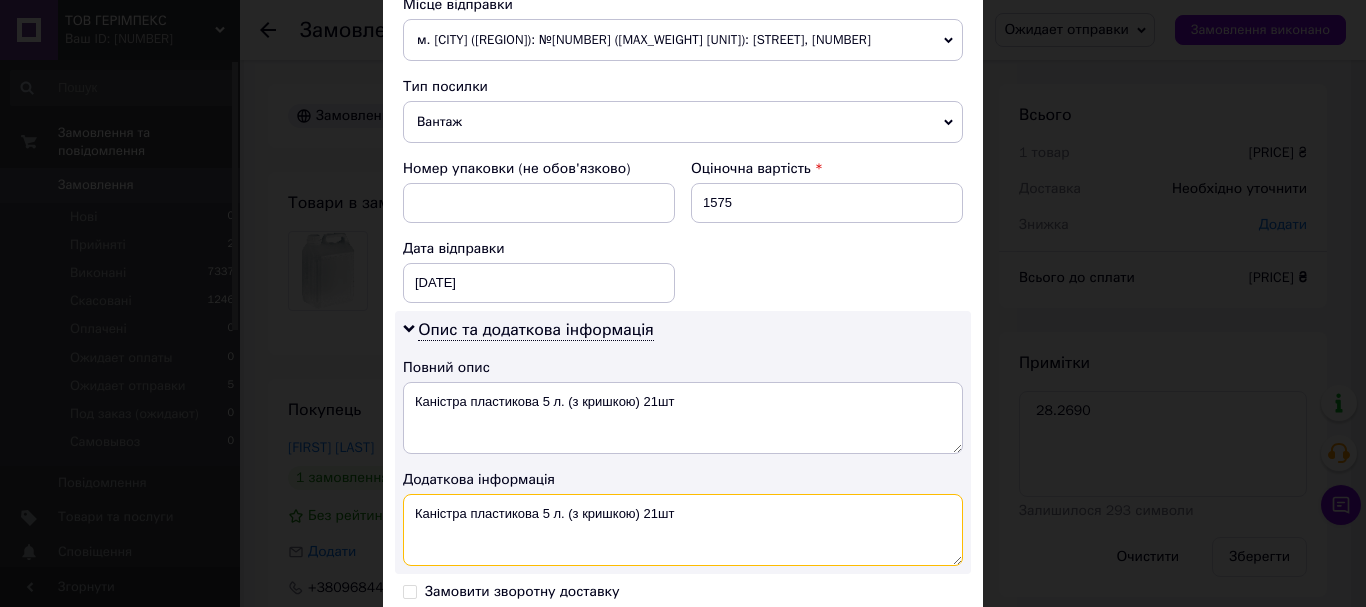 drag, startPoint x: 690, startPoint y: 513, endPoint x: 419, endPoint y: 517, distance: 271.0295 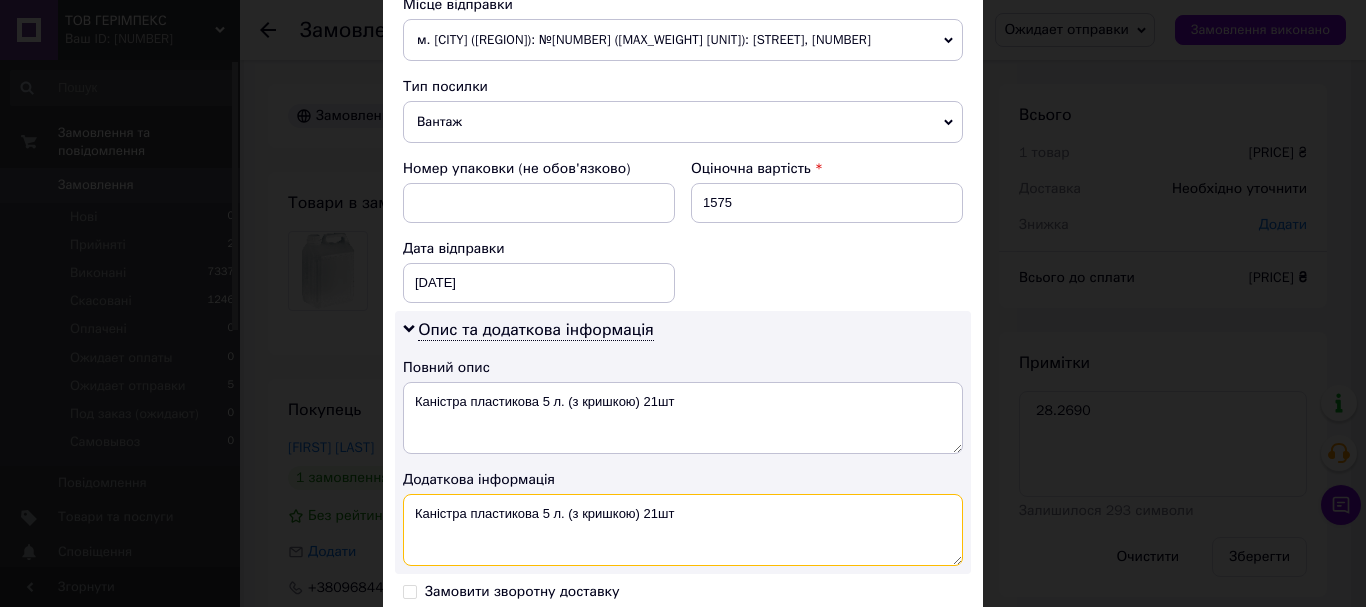 click on "Каністра пластикова 5 л. (з кришкою) 21шт" at bounding box center [683, 530] 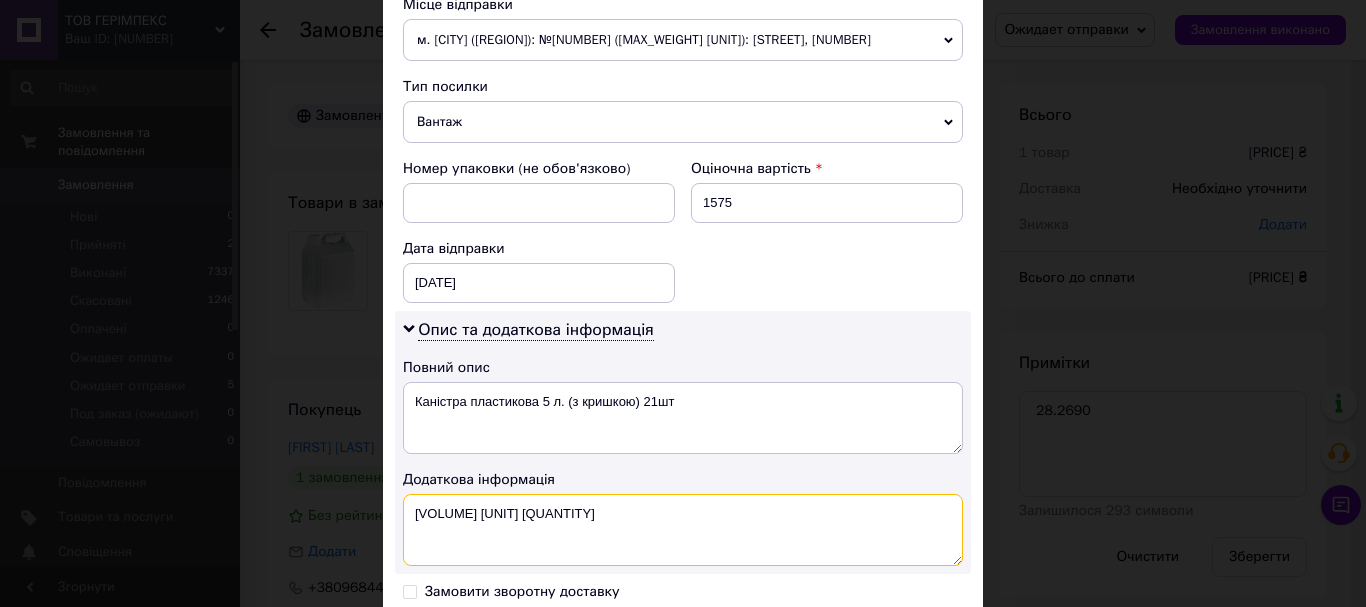 type on "[VOLUME] [UNIT] [QUANTITY]" 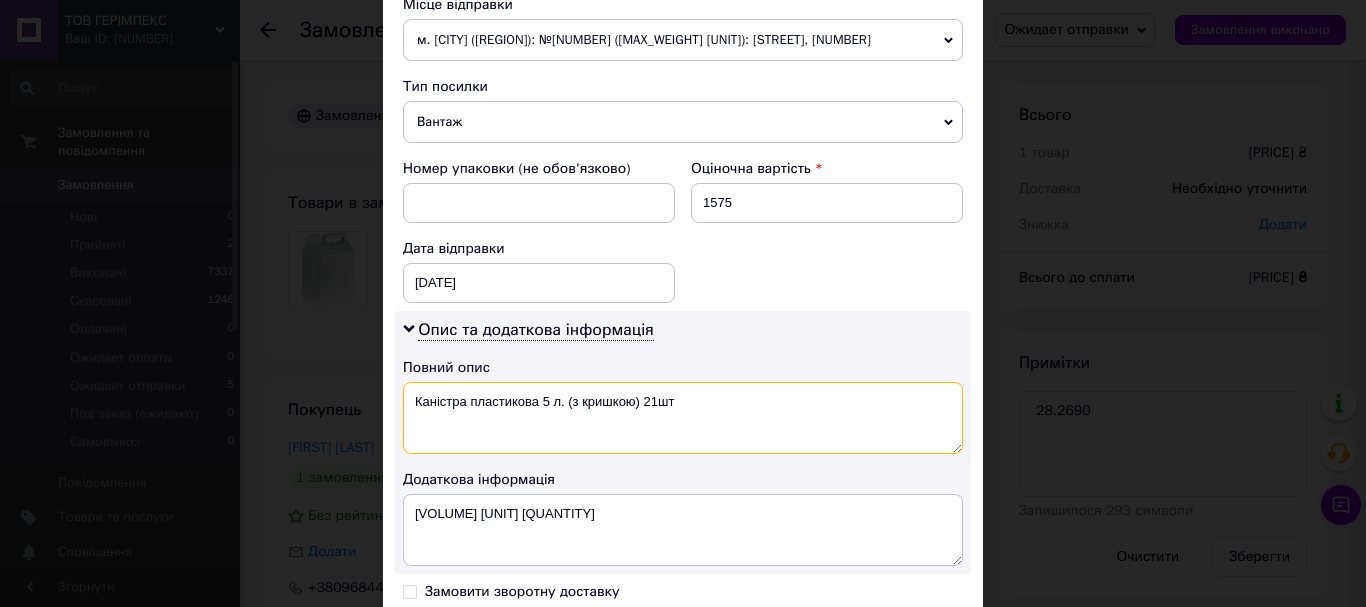 drag, startPoint x: 715, startPoint y: 396, endPoint x: 538, endPoint y: 407, distance: 177.34148 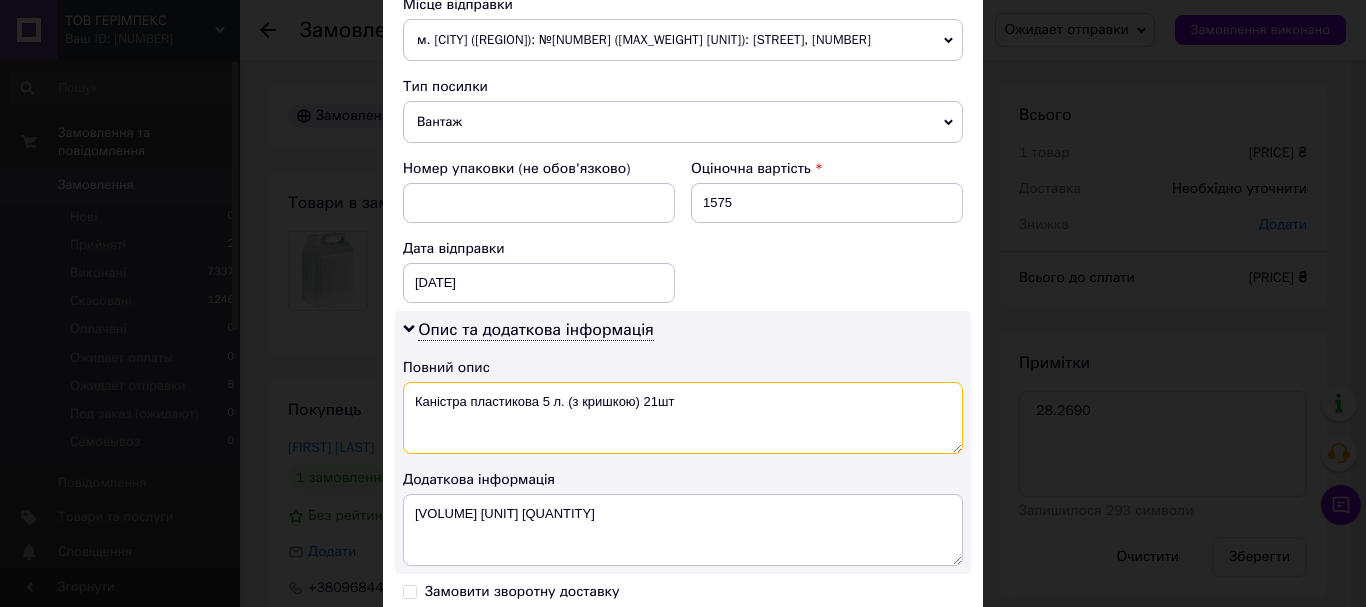 click on "Каністра пластикова 5 л. (з кришкою) 21шт" at bounding box center (683, 418) 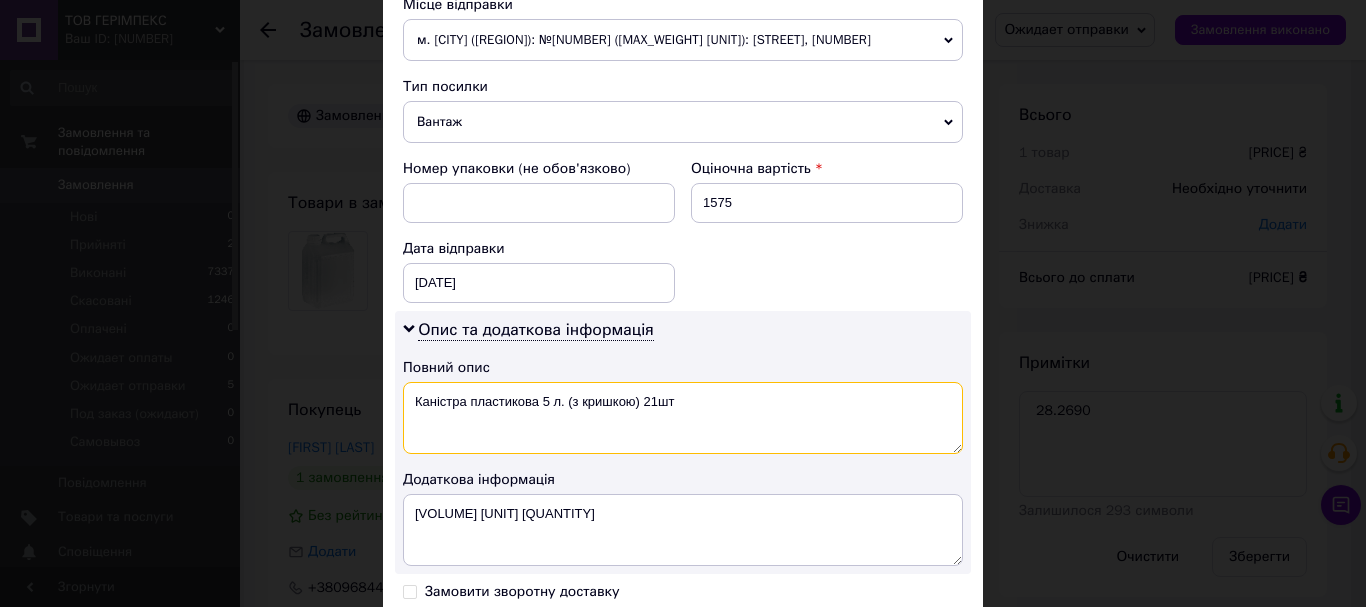 drag, startPoint x: 731, startPoint y: 405, endPoint x: 559, endPoint y: 404, distance: 172.00291 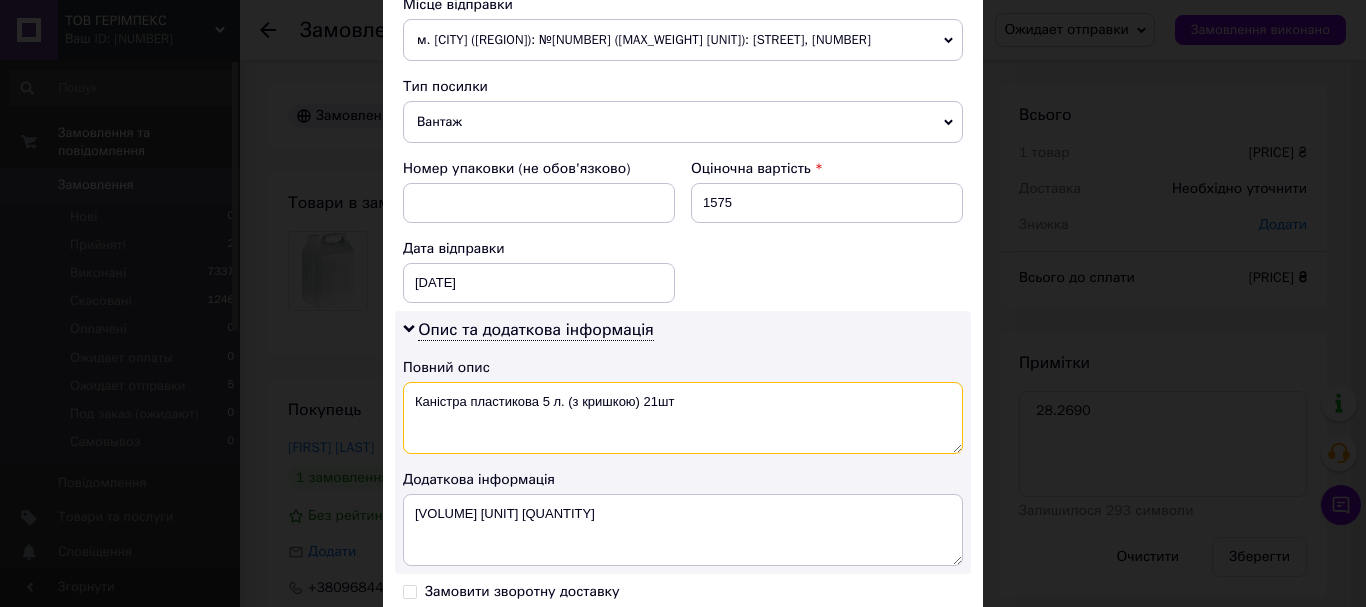 click on "Каністра пластикова 5 л. (з кришкою) 21шт" at bounding box center (683, 418) 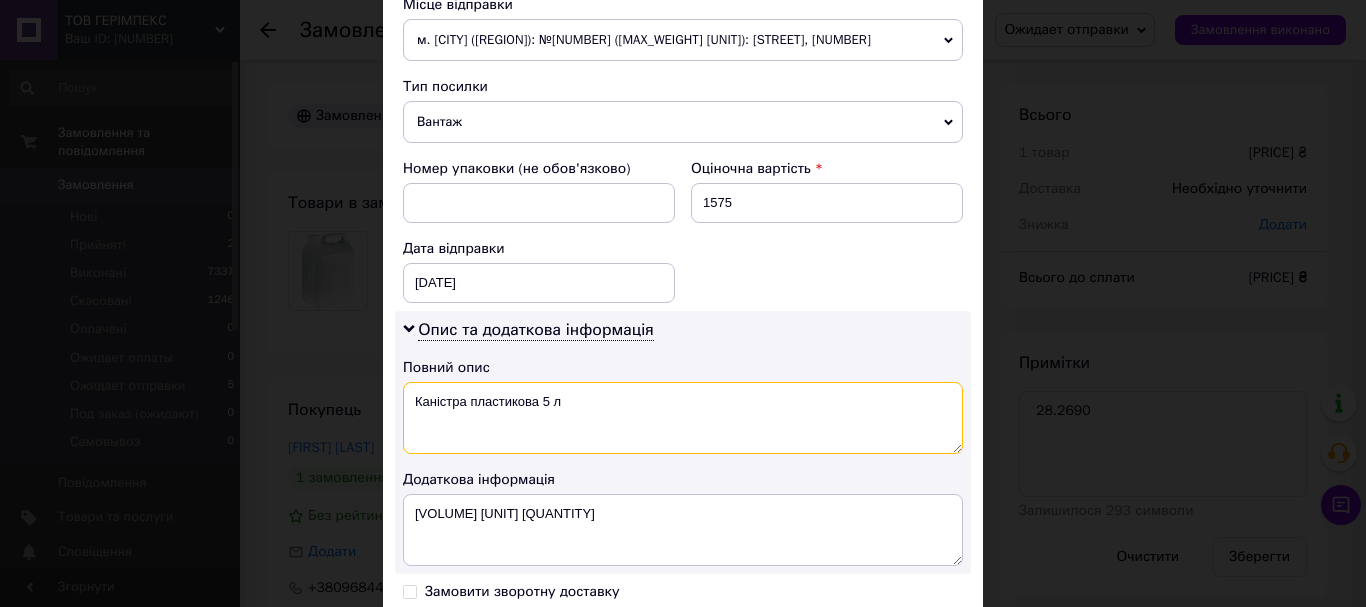 scroll, scrollTop: 1061, scrollLeft: 0, axis: vertical 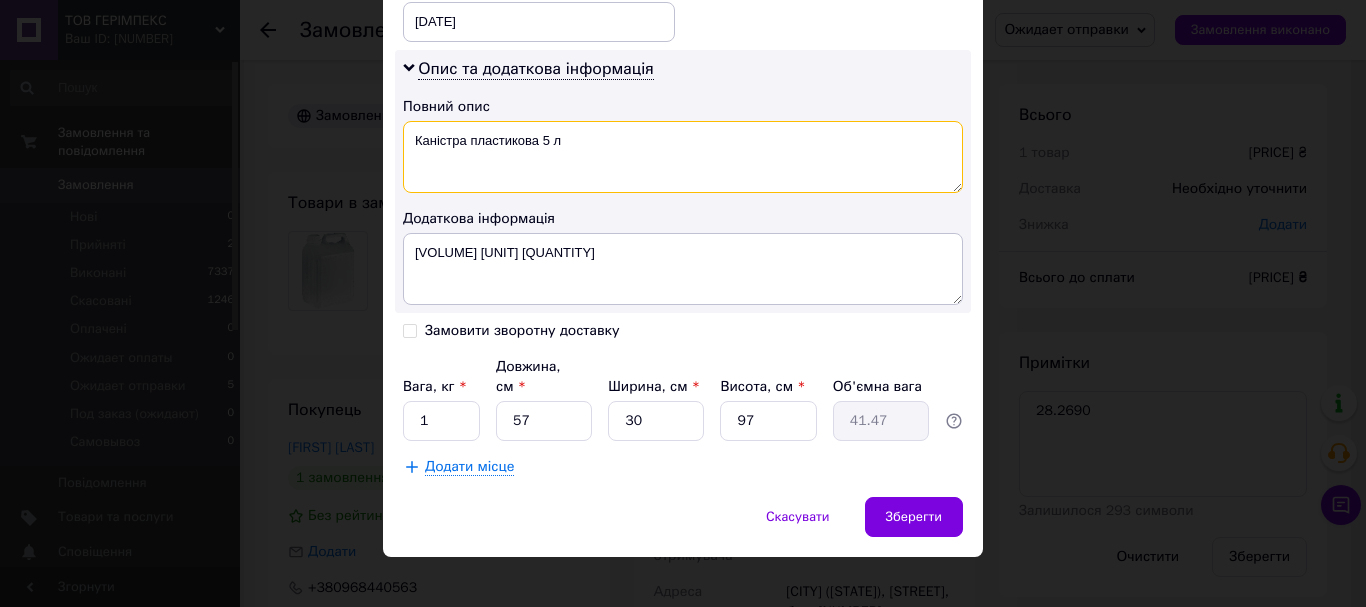 type on "Каністра пластикова 5 л" 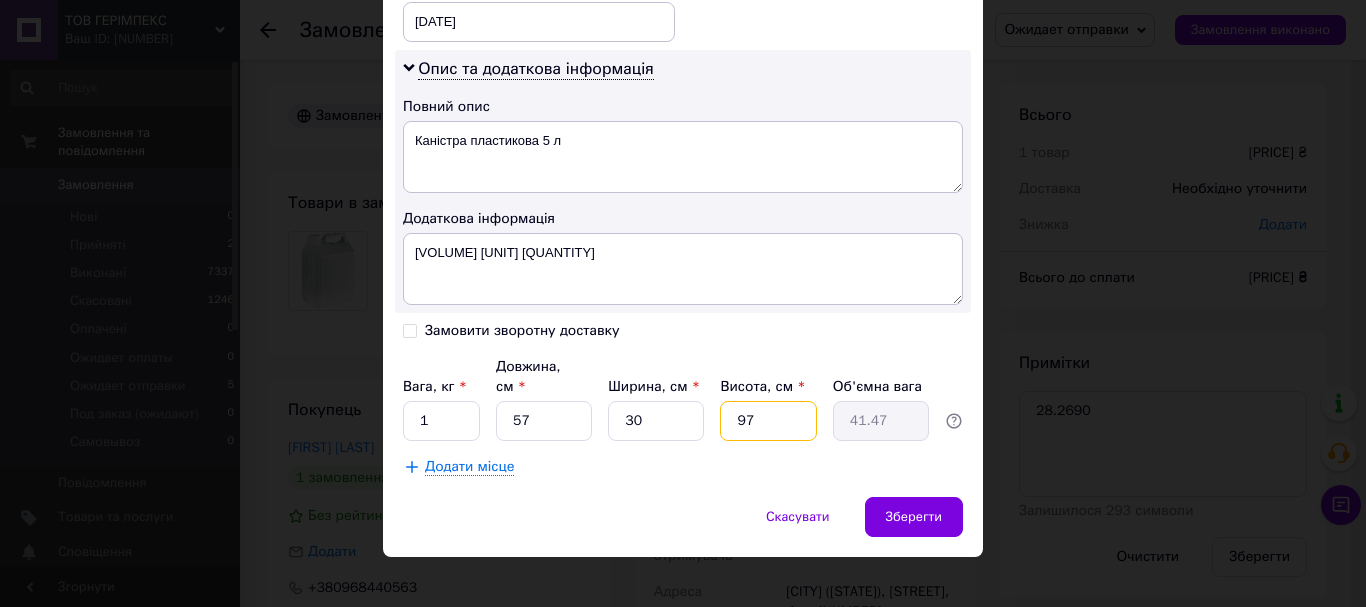 click on "97" at bounding box center [768, 421] 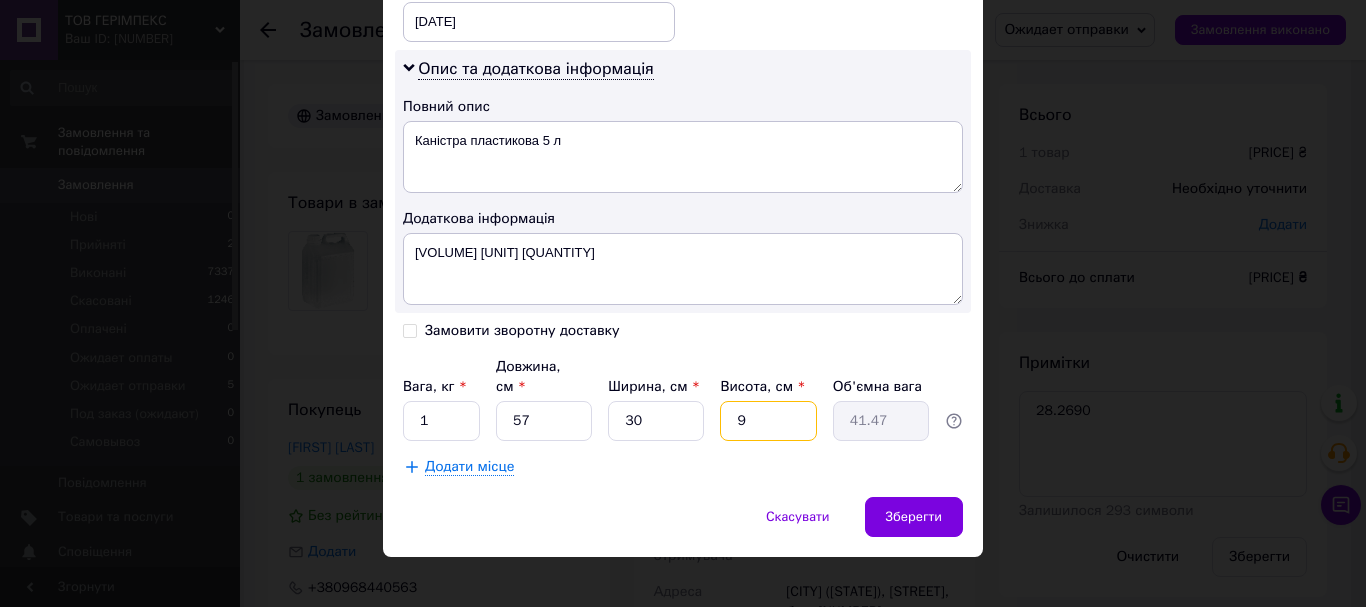 type on "3.85" 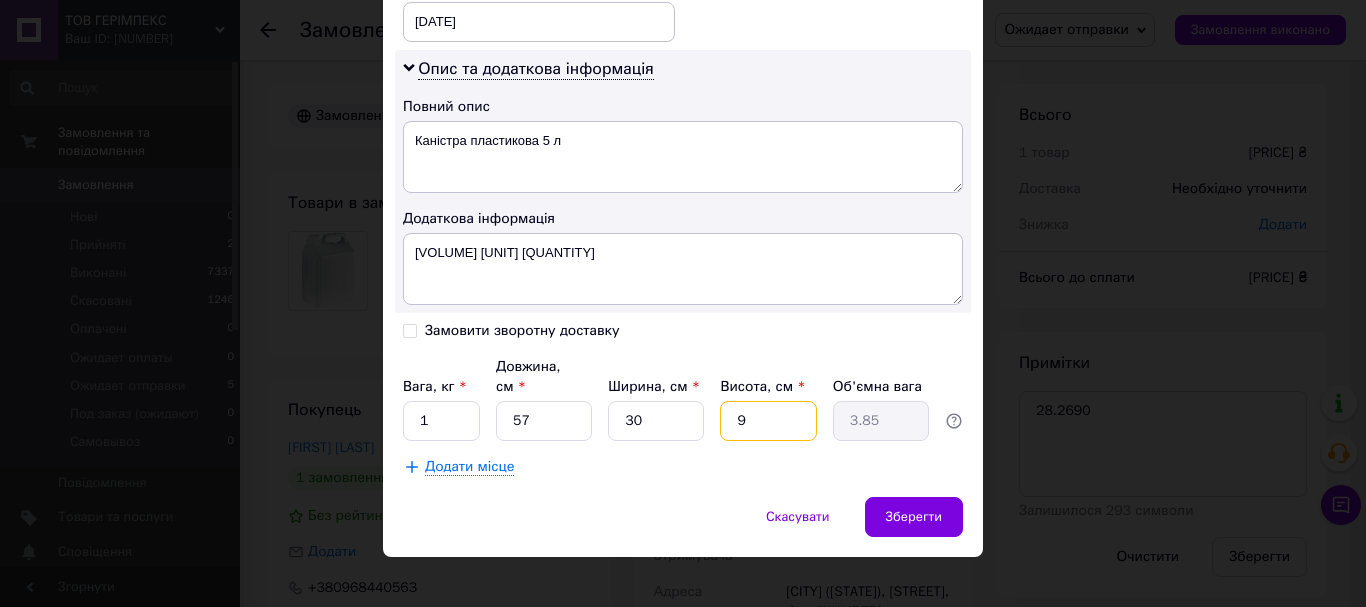 type on "90" 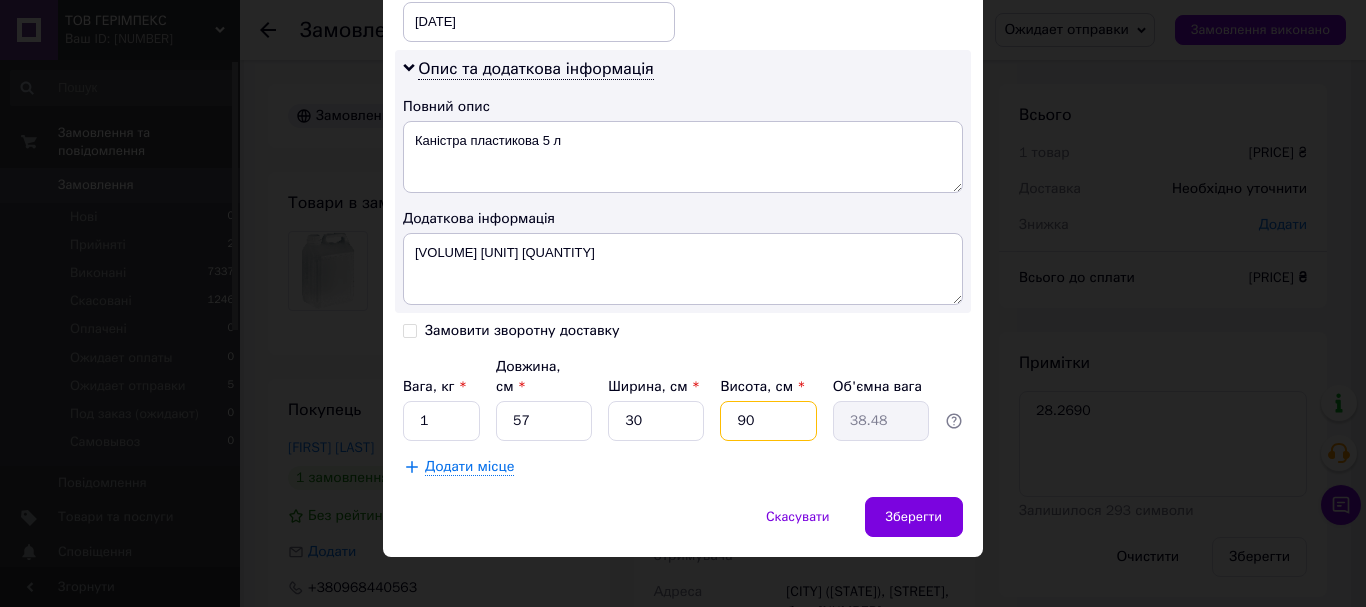 type on "90" 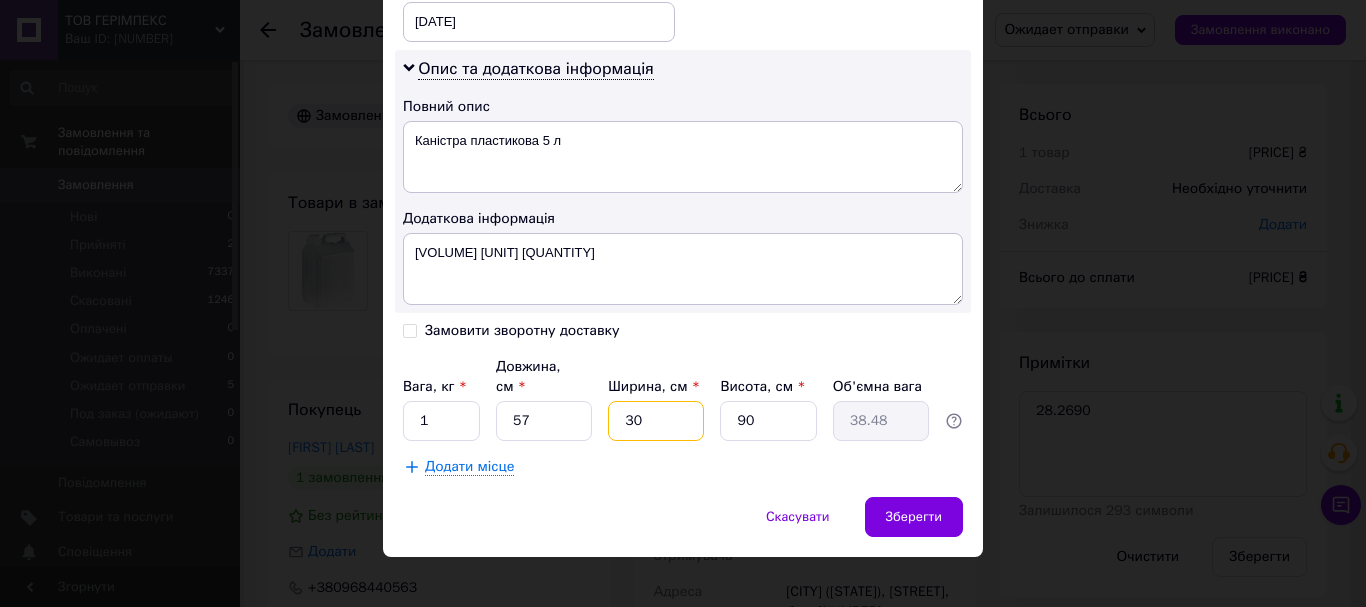 click on "30" at bounding box center [656, 421] 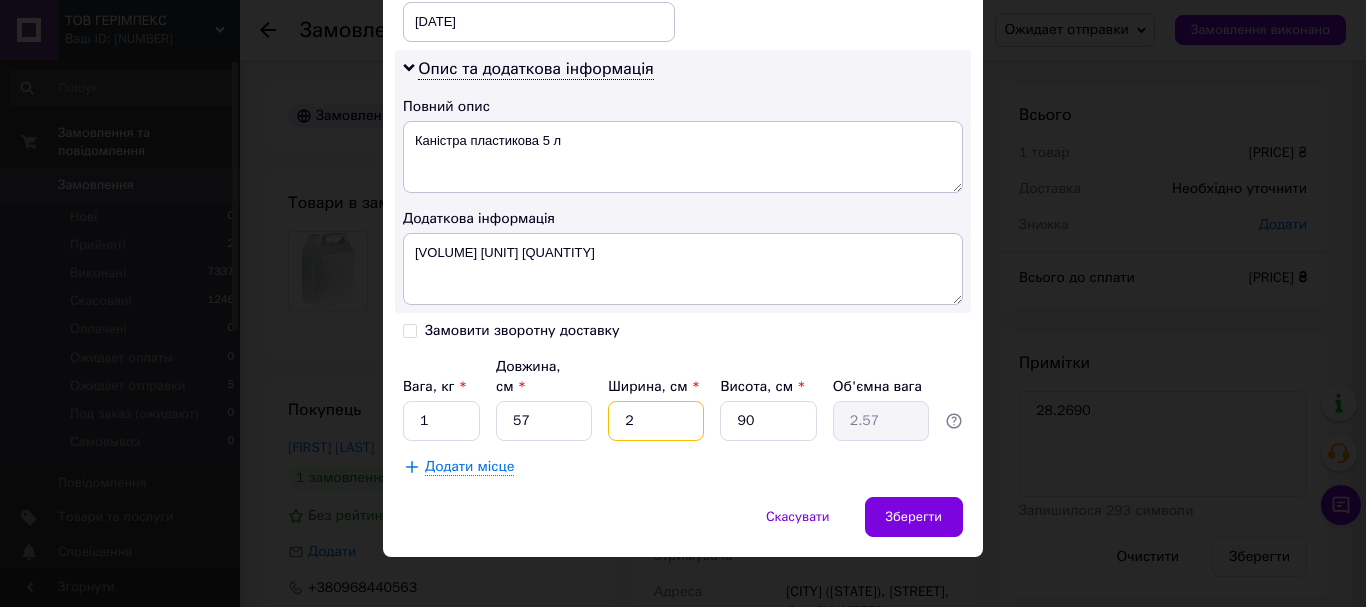 type on "26" 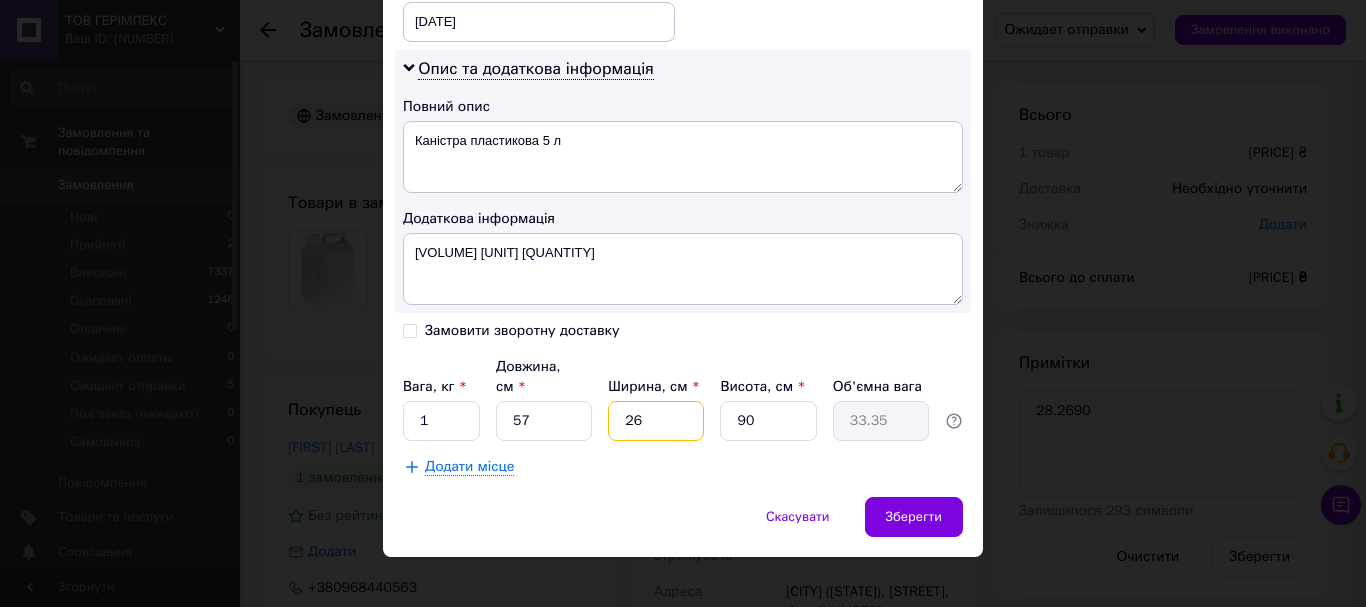 type on "26" 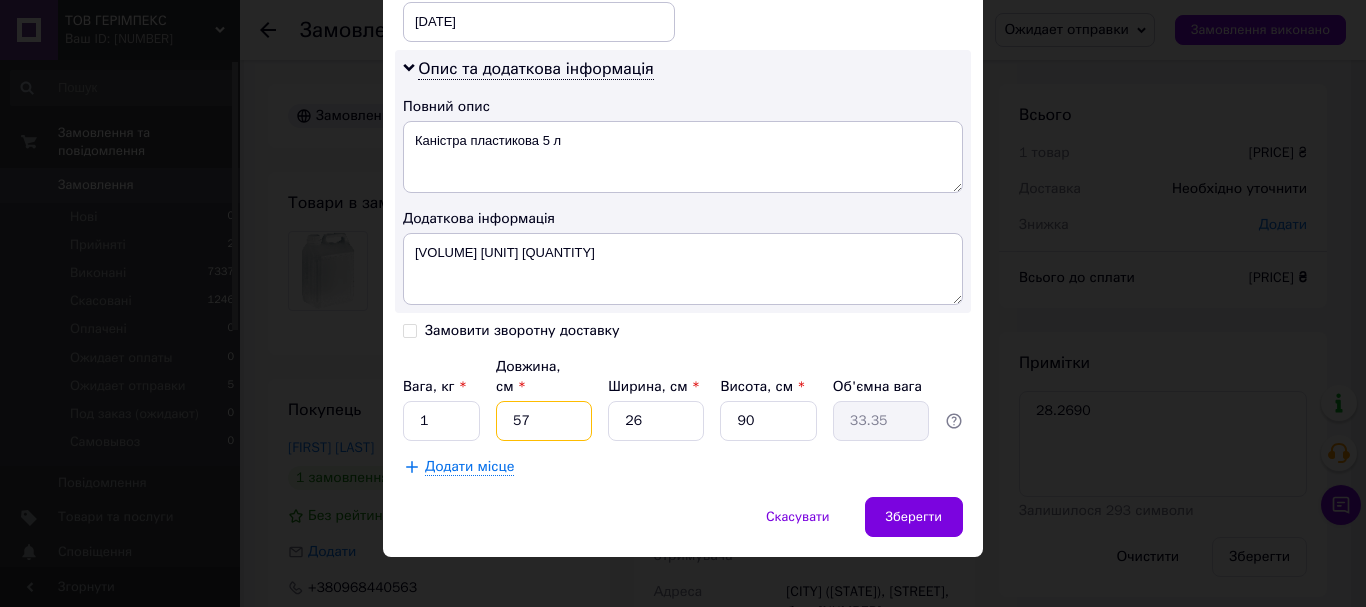 click on "57" at bounding box center (544, 421) 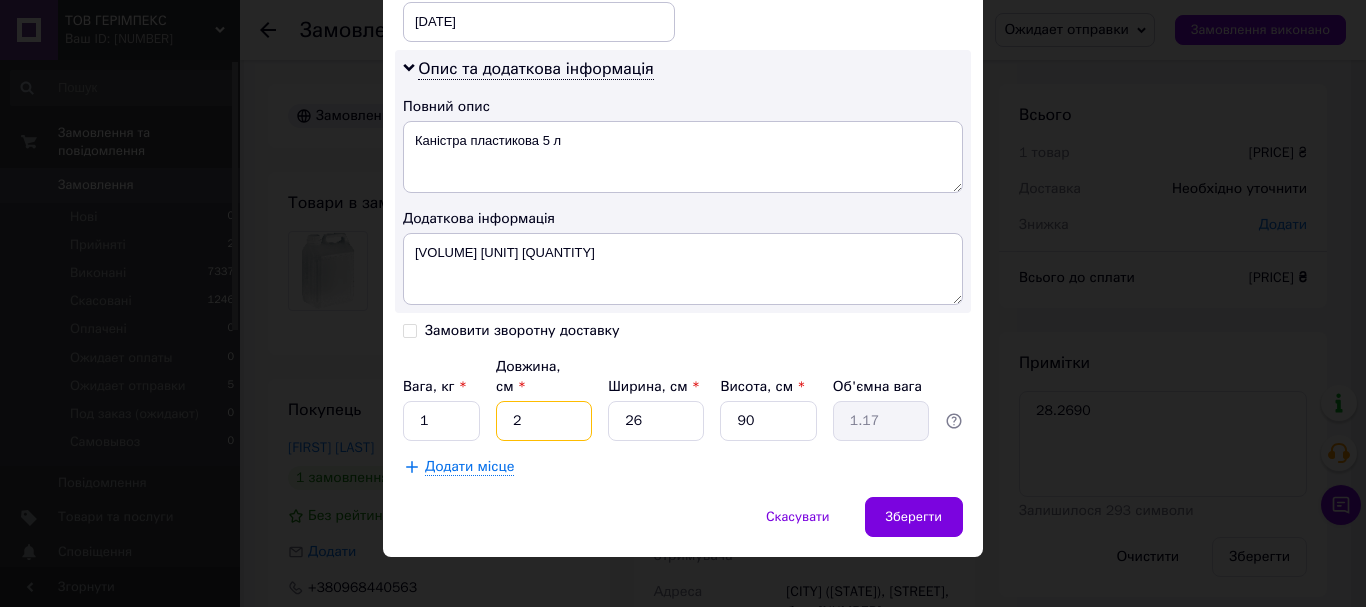 type on "28" 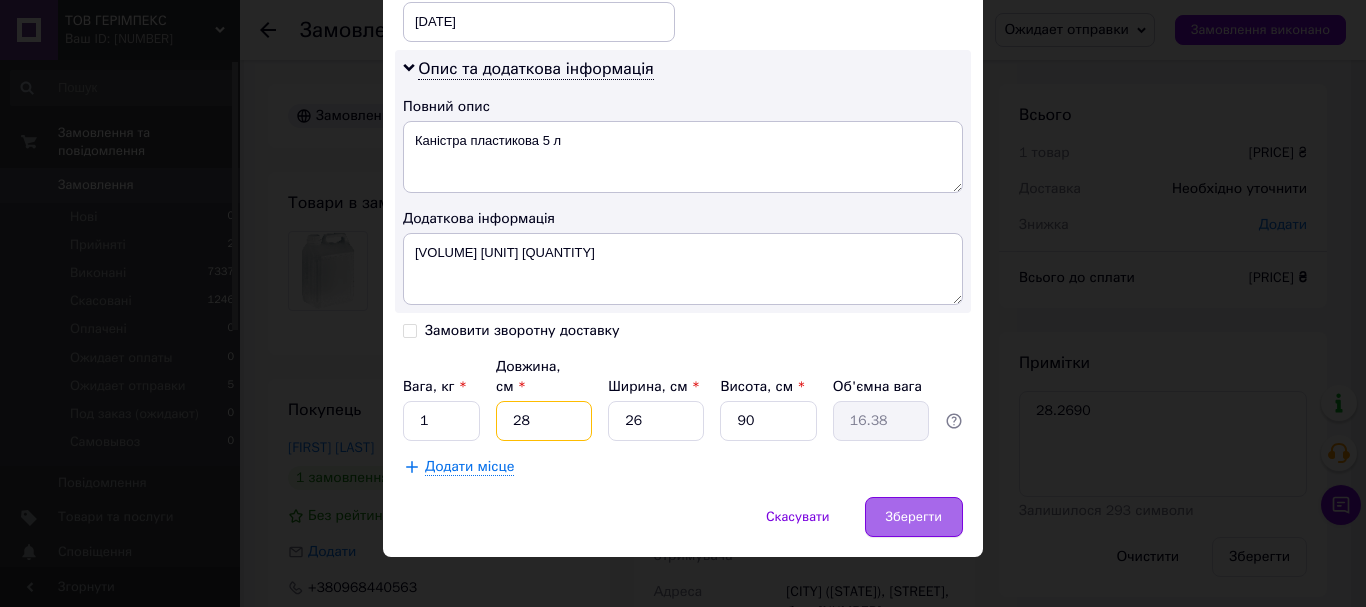 type on "28" 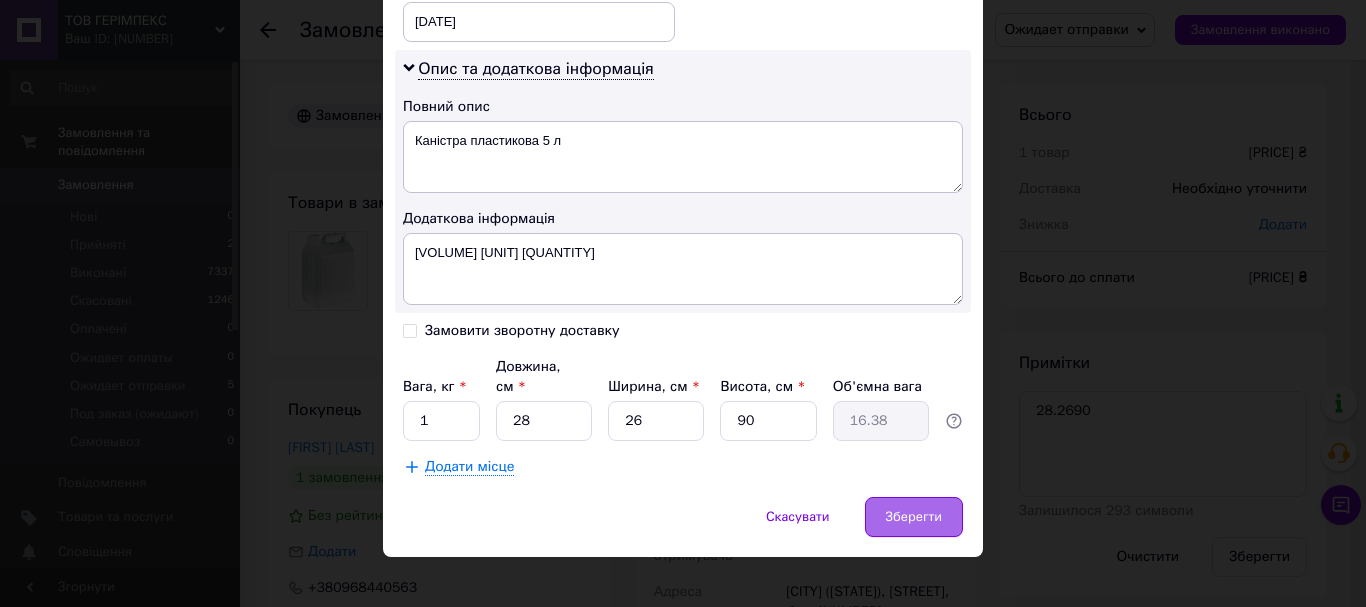 click on "Зберегти" at bounding box center (914, 517) 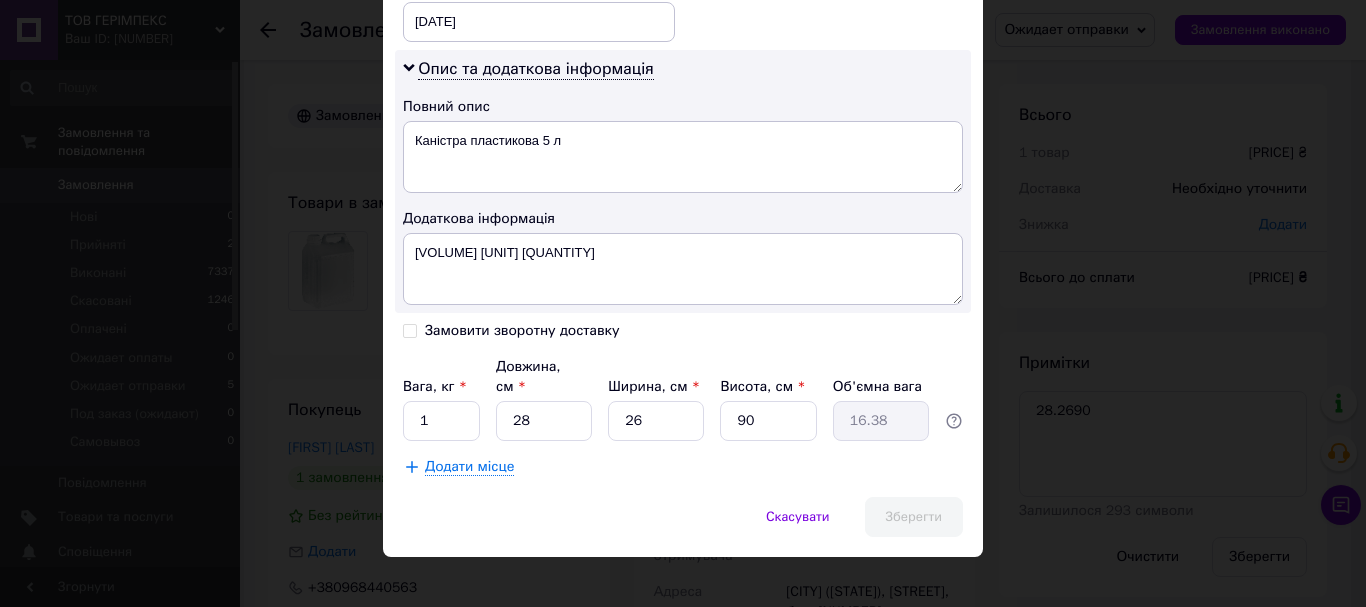 scroll, scrollTop: 134, scrollLeft: 0, axis: vertical 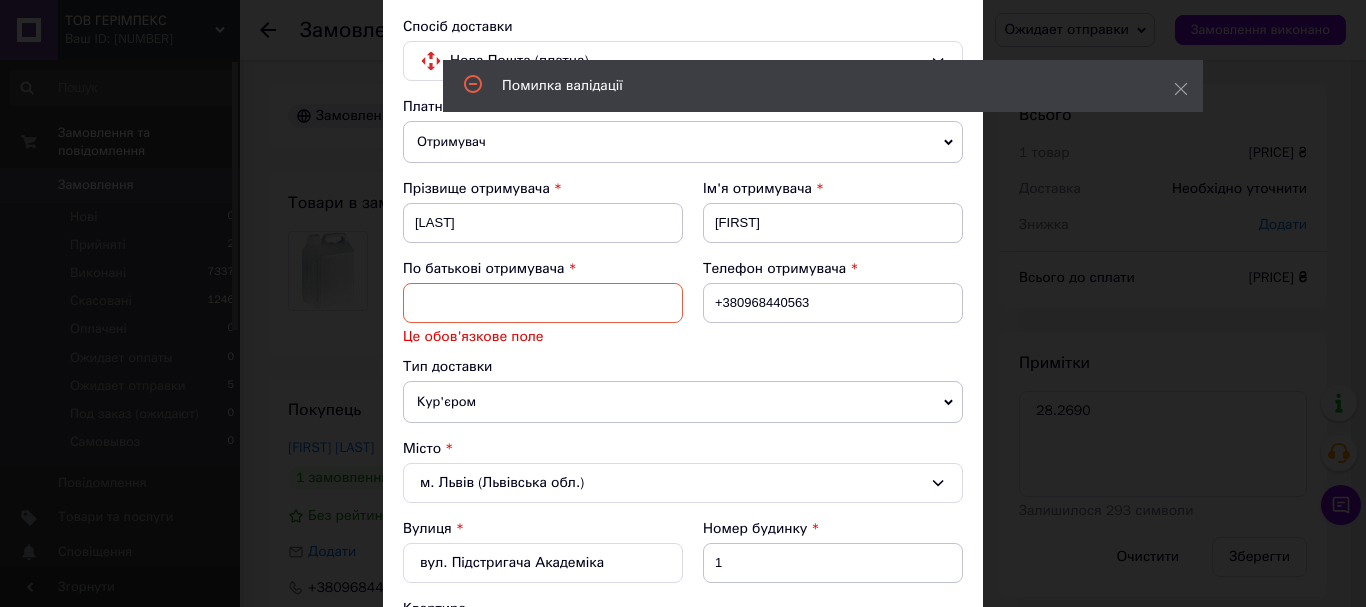 click at bounding box center (543, 303) 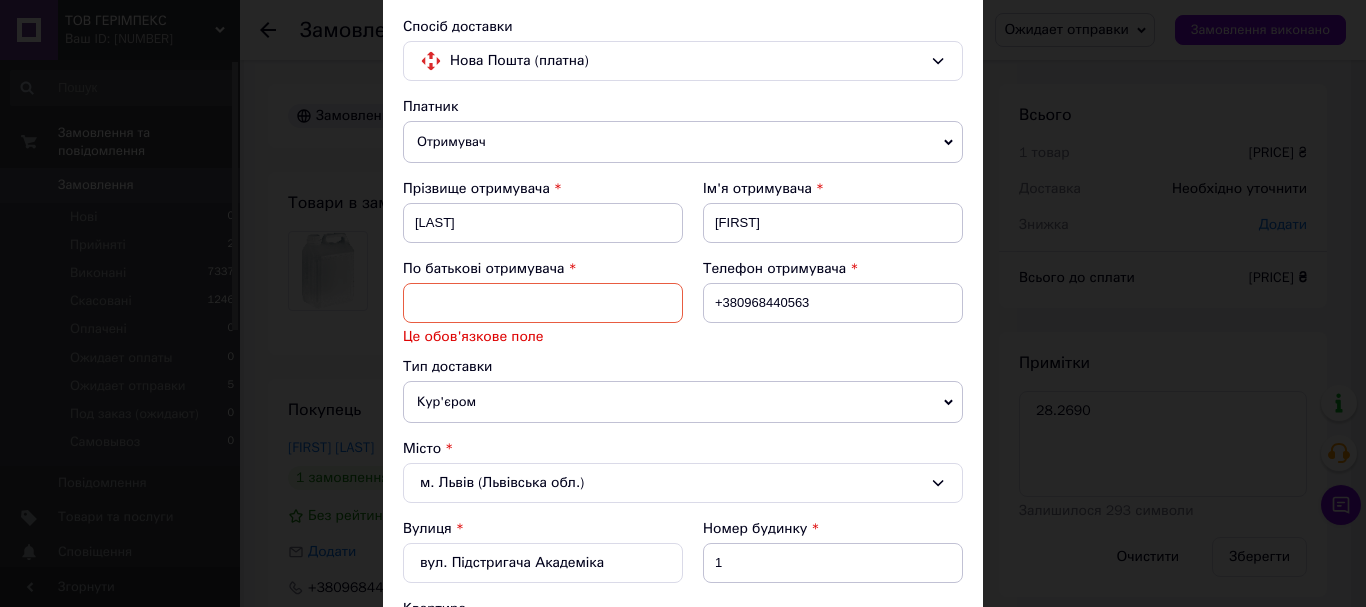 type on "[PATRONYMIC]" 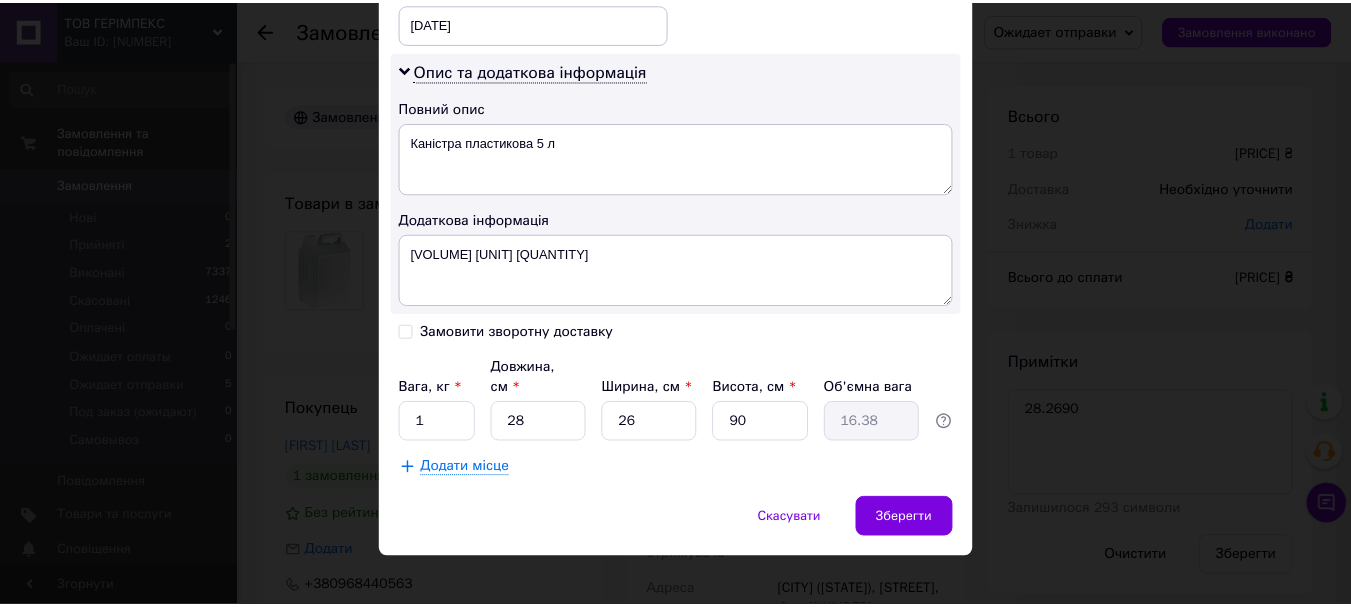 scroll, scrollTop: 1061, scrollLeft: 0, axis: vertical 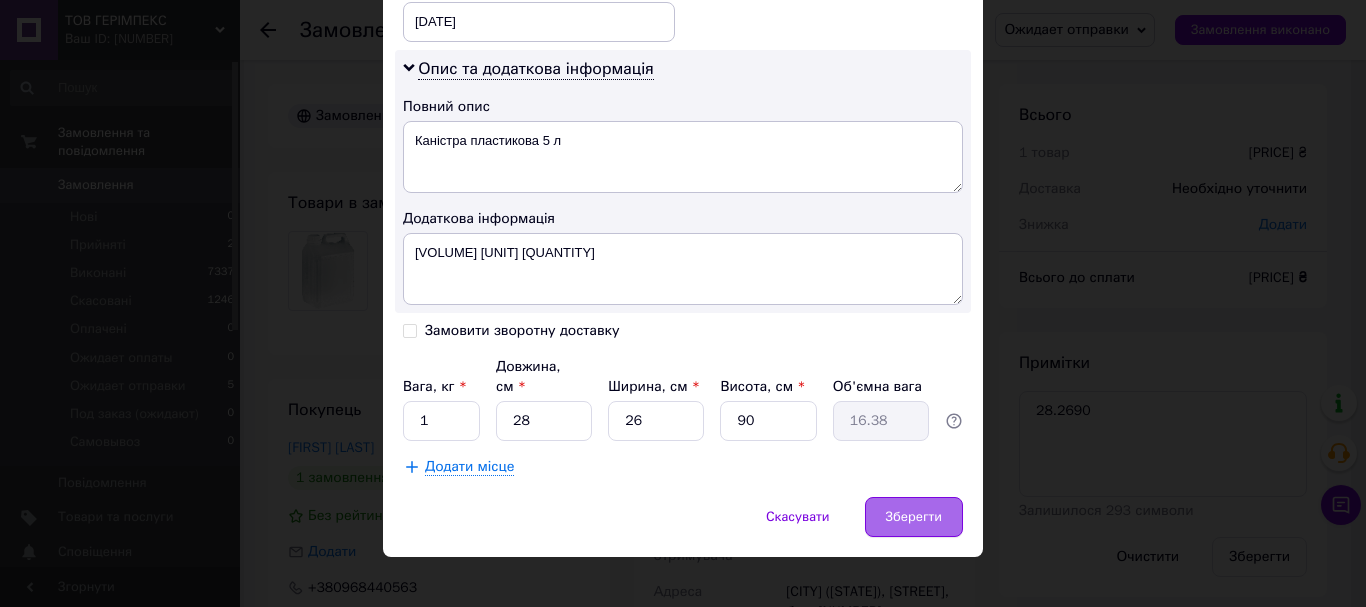 click on "Зберегти" at bounding box center (914, 517) 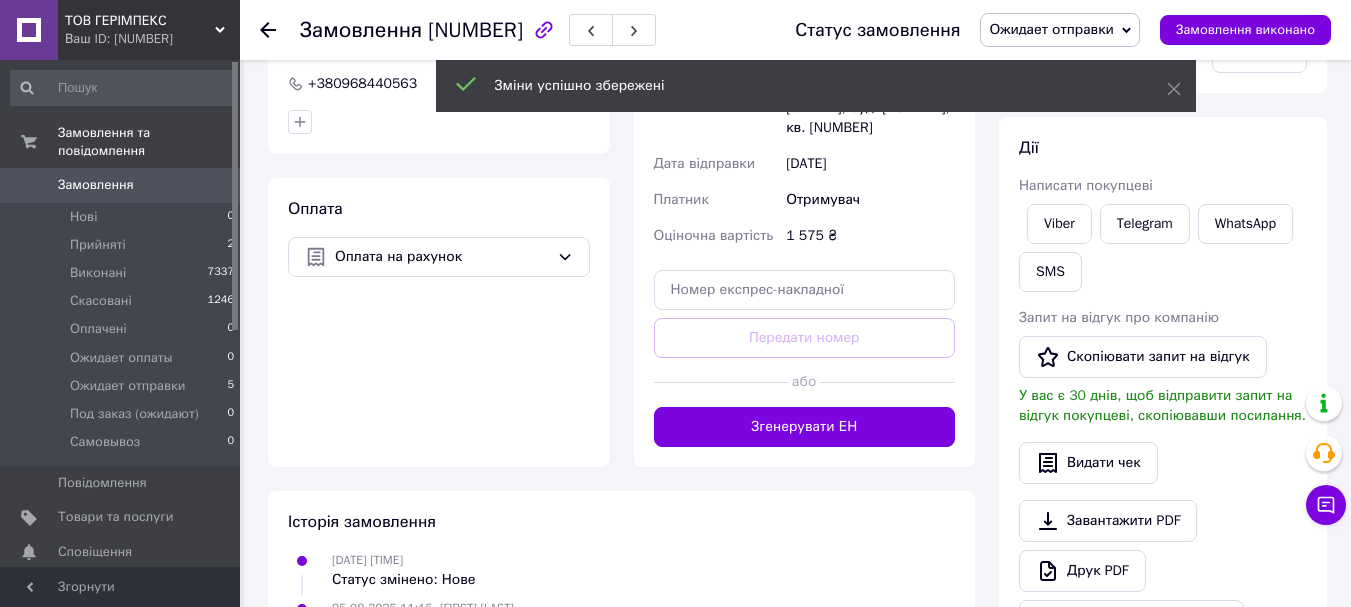 scroll, scrollTop: 600, scrollLeft: 0, axis: vertical 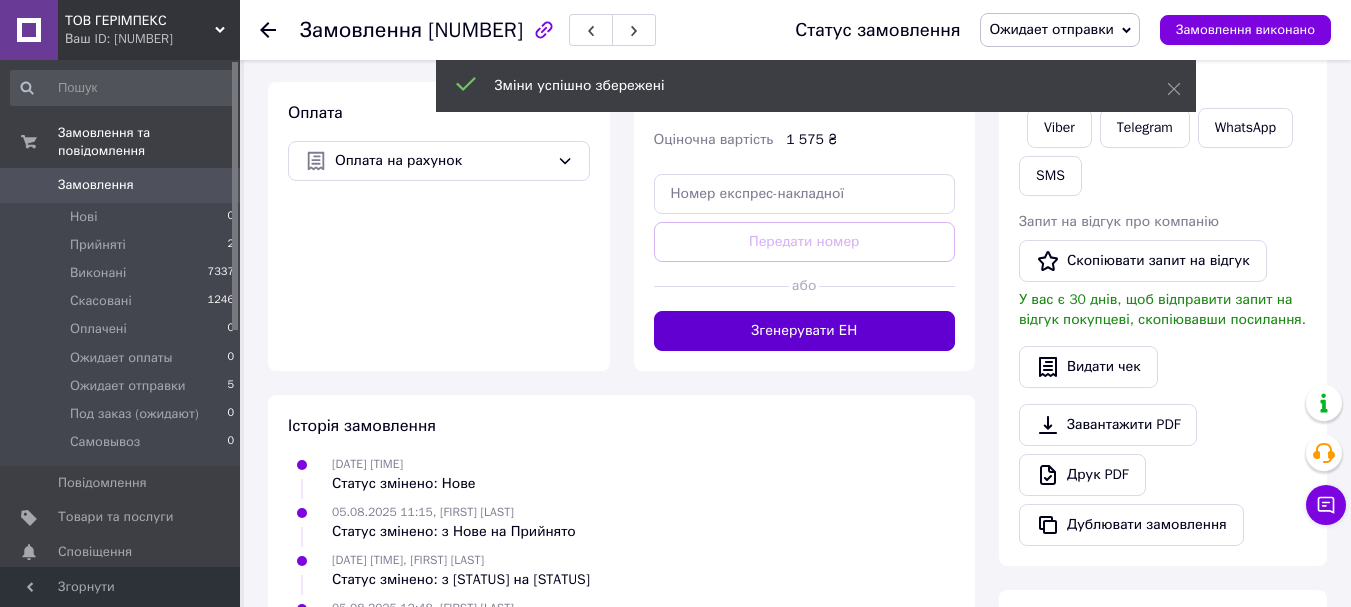 click on "Згенерувати ЕН" at bounding box center [805, 331] 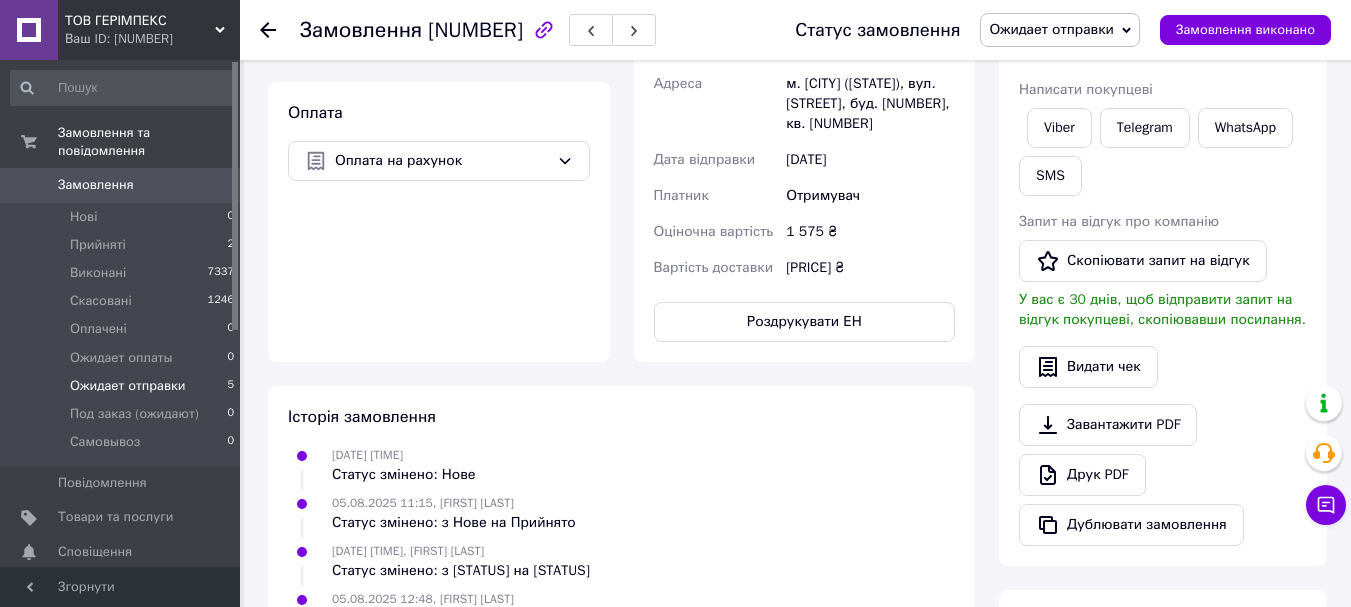 click on "Ожидает отправки" at bounding box center [128, 386] 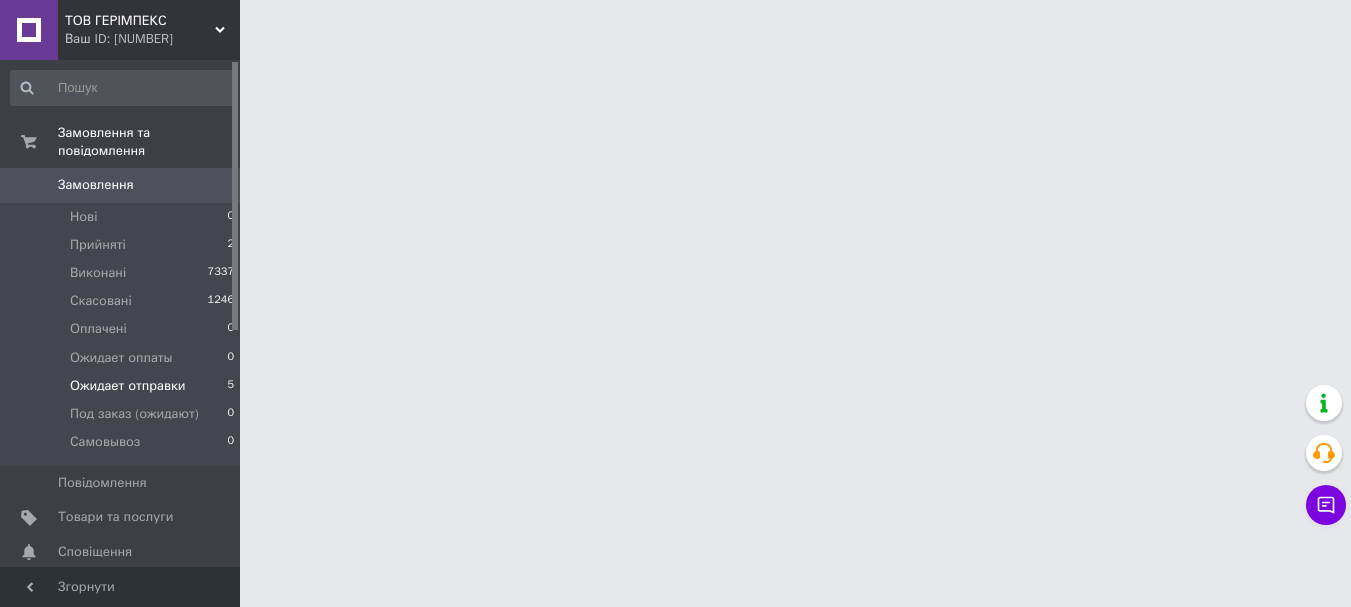 scroll, scrollTop: 0, scrollLeft: 0, axis: both 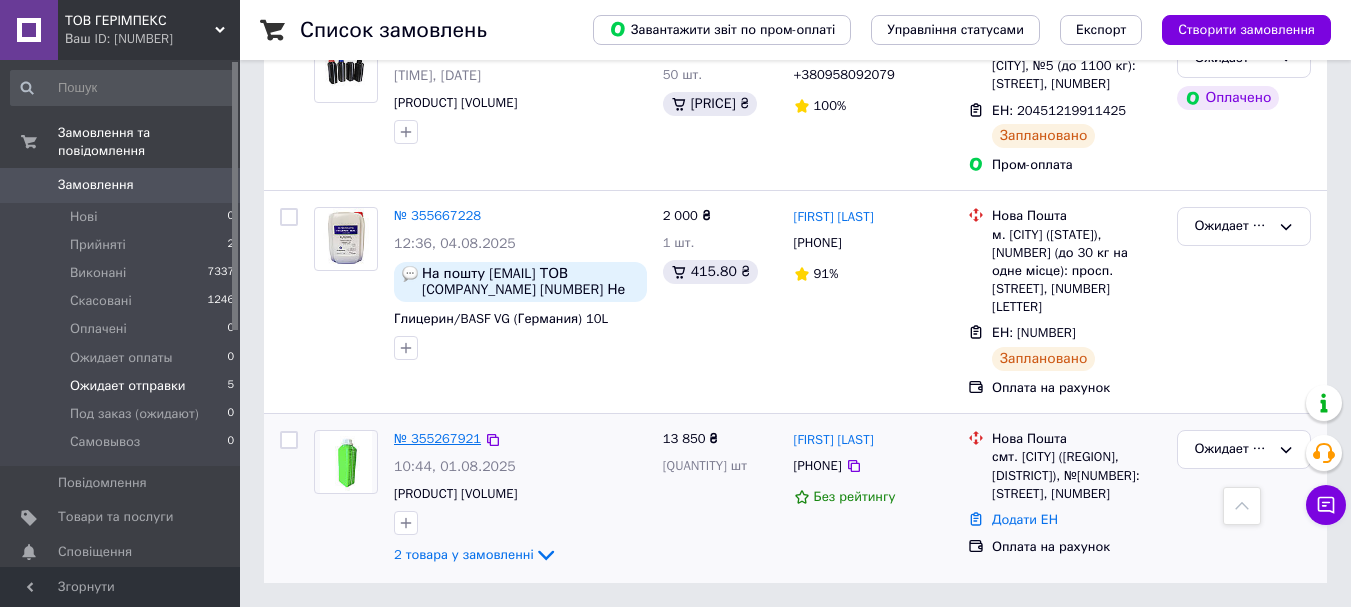 click on "№ 355267921" at bounding box center (437, 438) 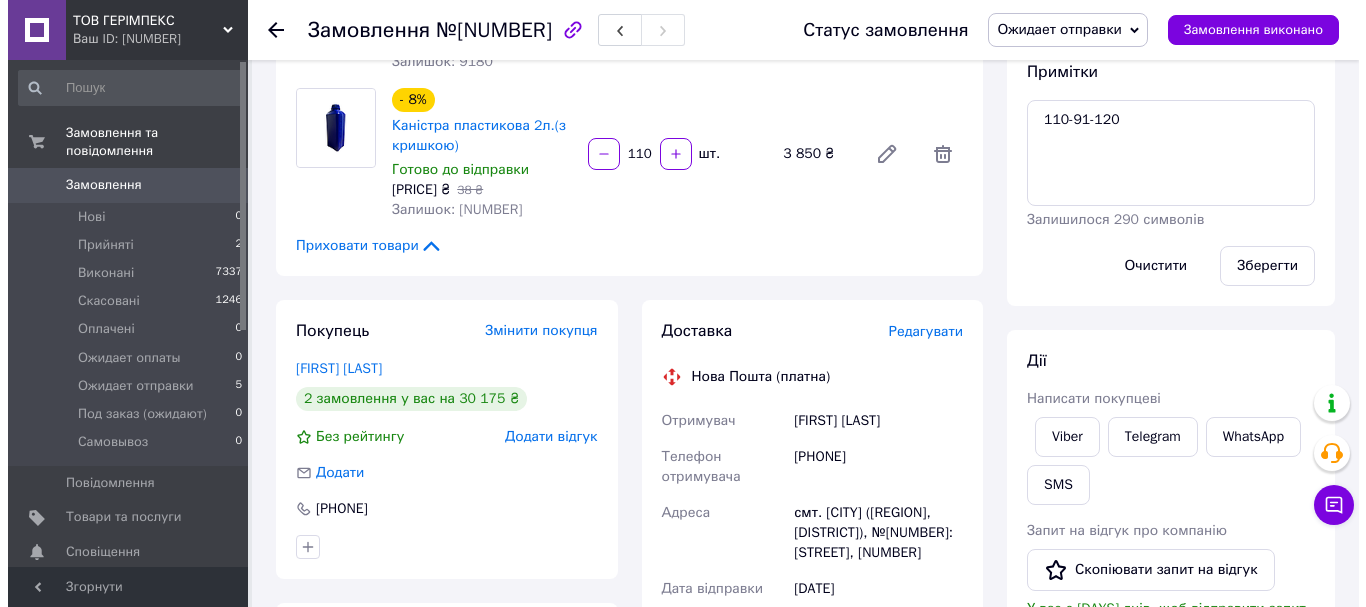 scroll, scrollTop: 171, scrollLeft: 0, axis: vertical 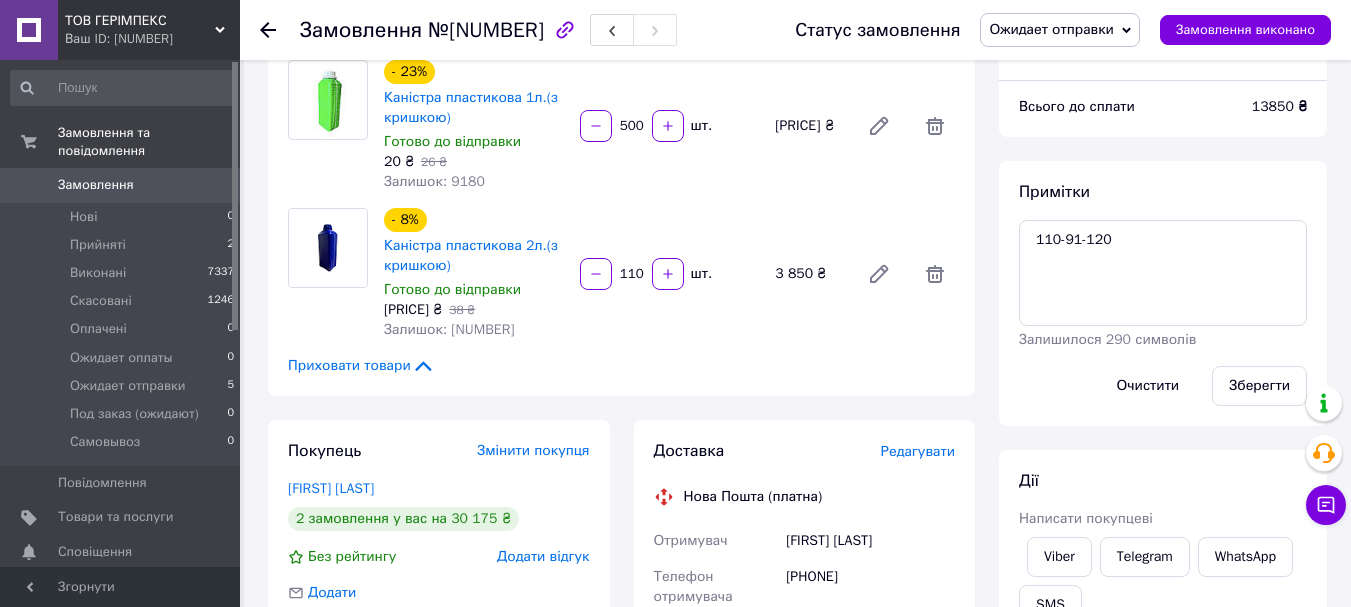 click on "Редагувати" at bounding box center (918, 451) 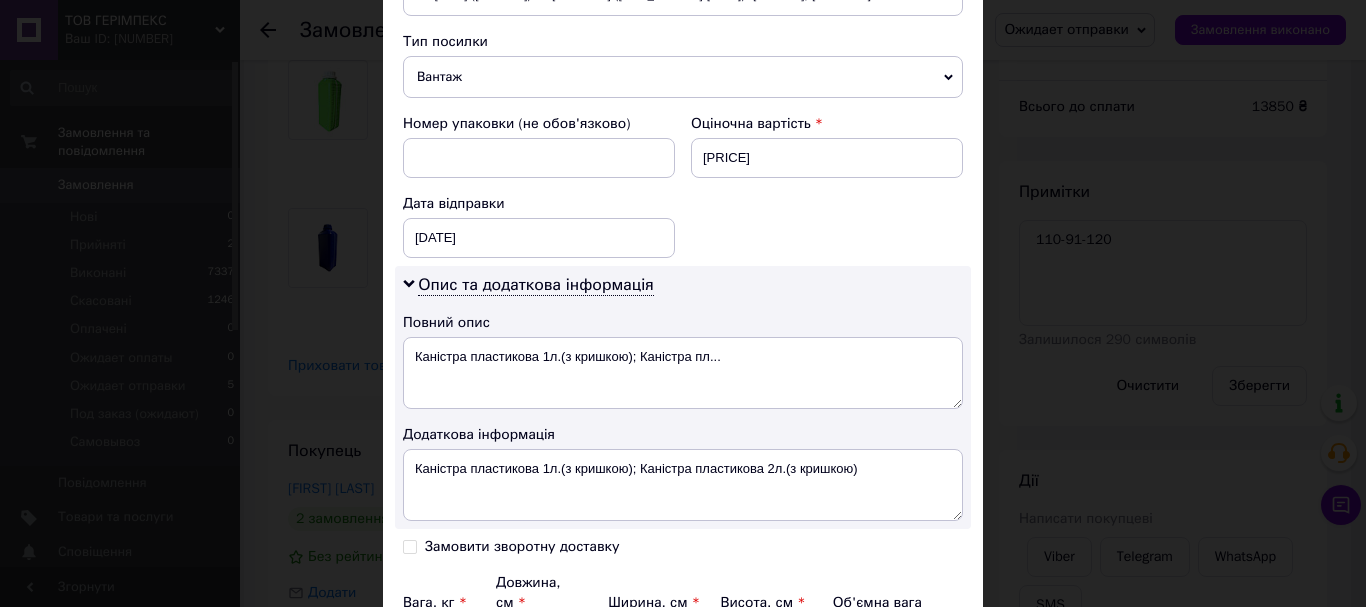 scroll, scrollTop: 800, scrollLeft: 0, axis: vertical 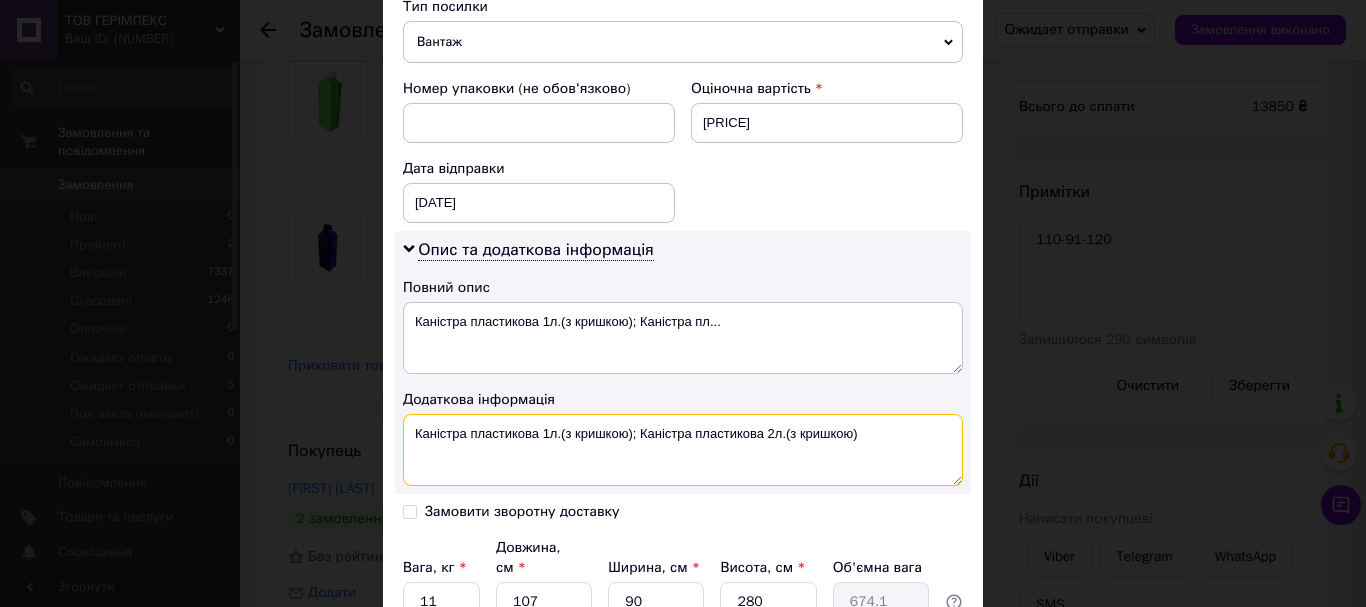 drag, startPoint x: 898, startPoint y: 445, endPoint x: 552, endPoint y: 434, distance: 346.1748 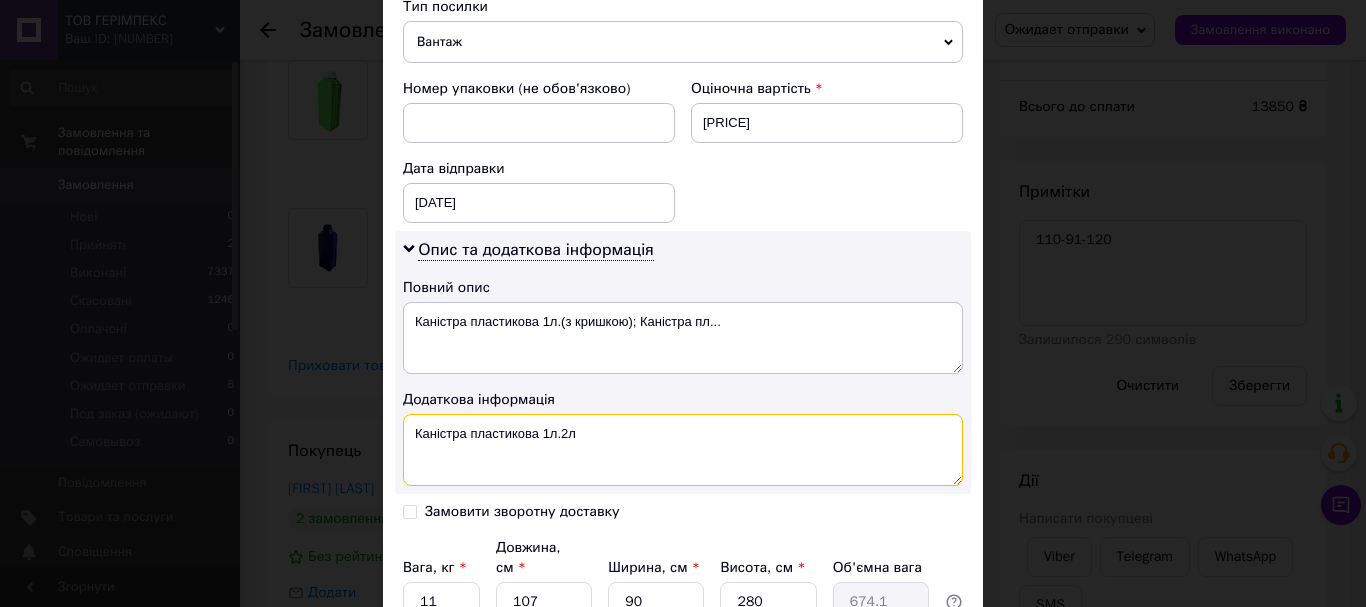 type on "Каністра пластикова 1л.2л" 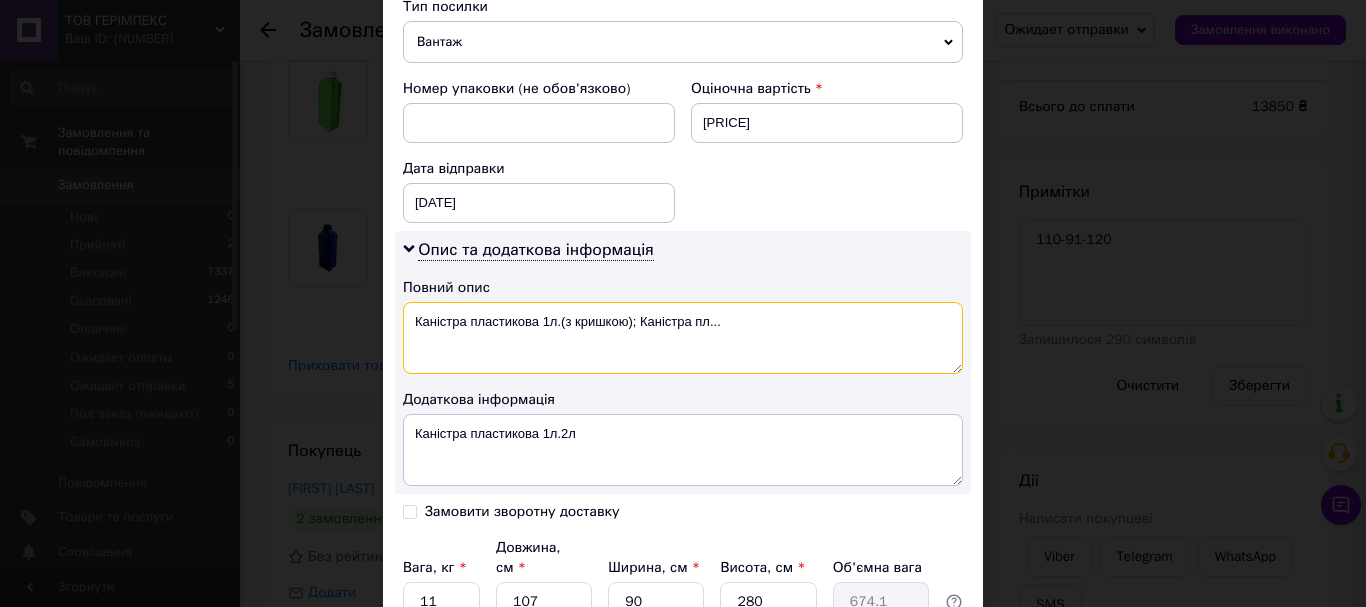 drag, startPoint x: 732, startPoint y: 326, endPoint x: 541, endPoint y: 320, distance: 191.09422 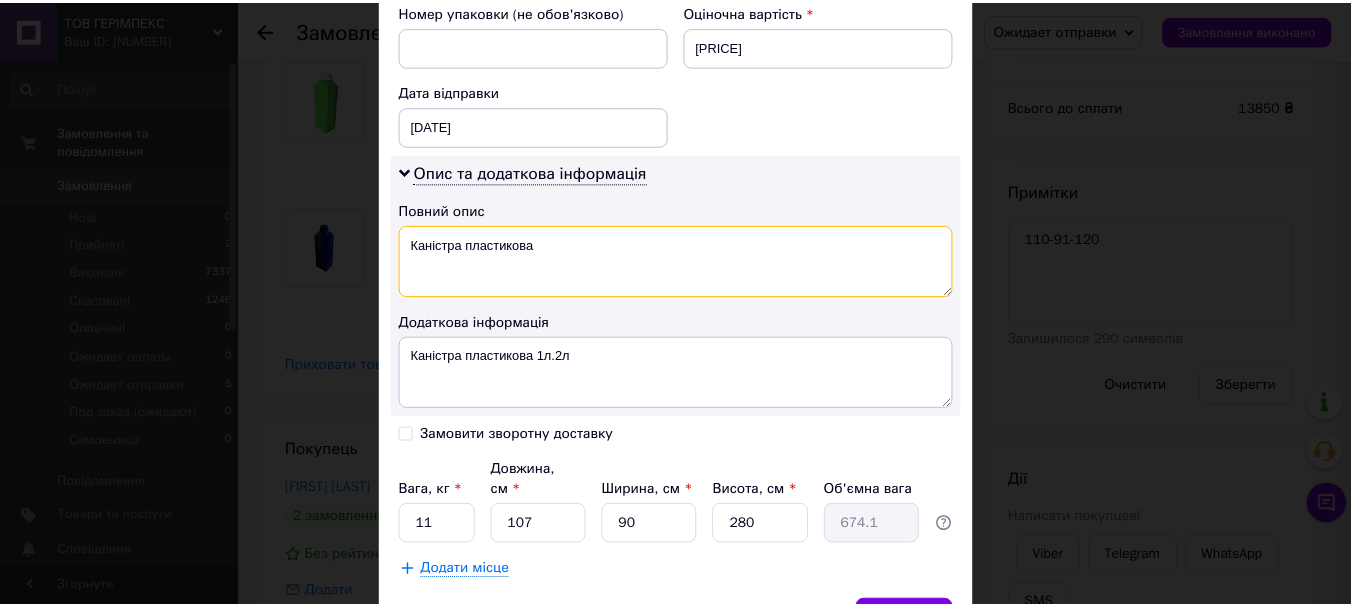 scroll, scrollTop: 981, scrollLeft: 0, axis: vertical 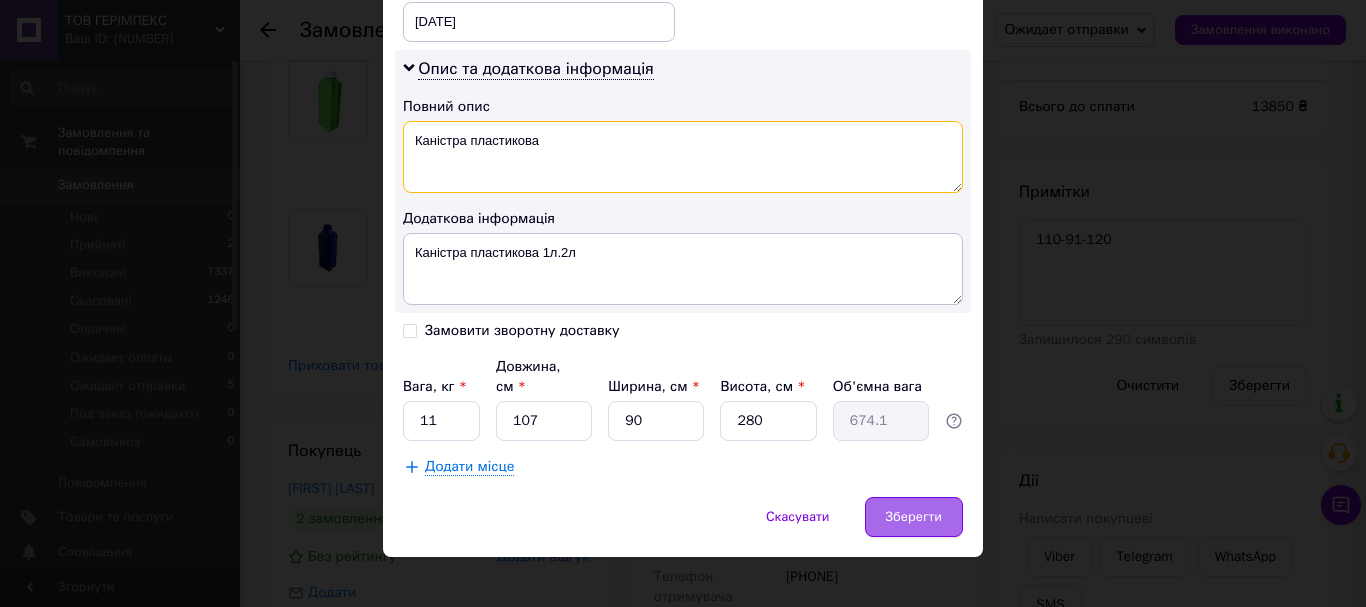 type on "Каністра пластикова" 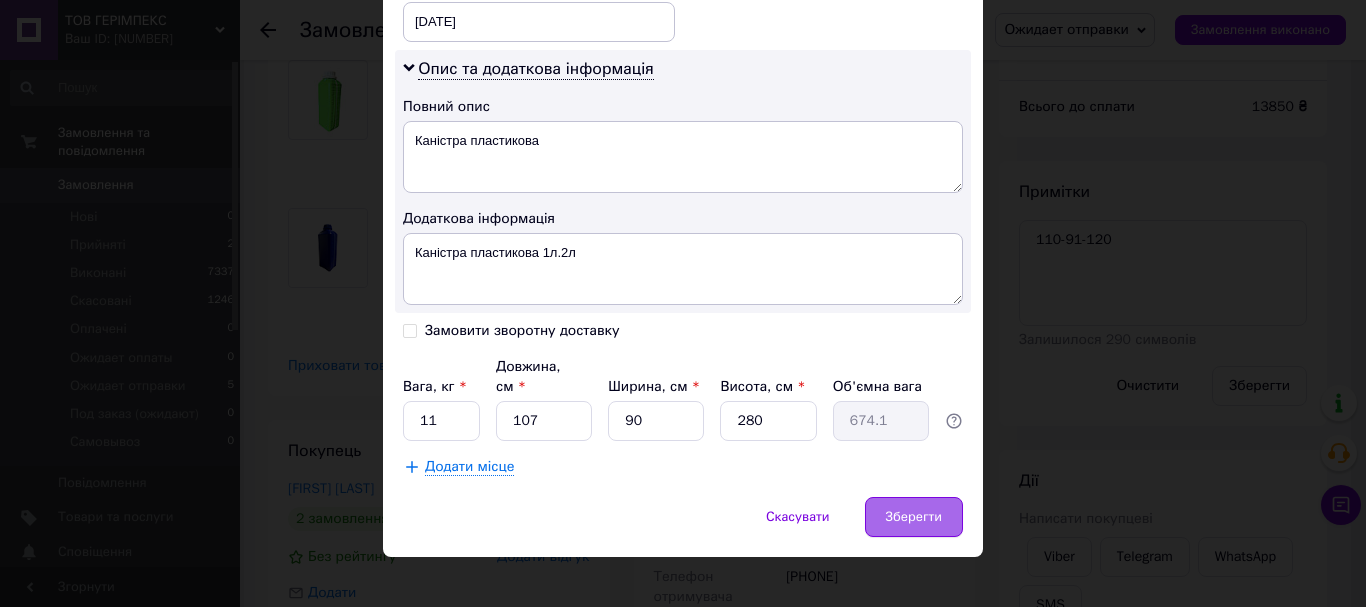 click on "Зберегти" at bounding box center (914, 517) 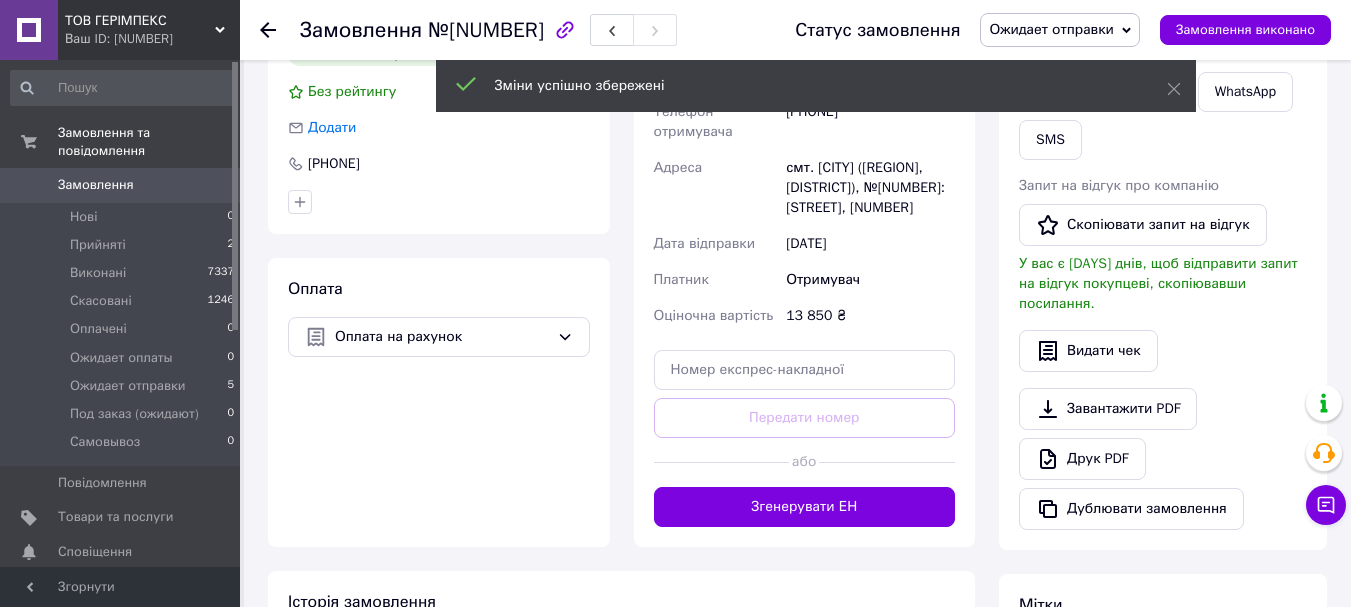 scroll, scrollTop: 671, scrollLeft: 0, axis: vertical 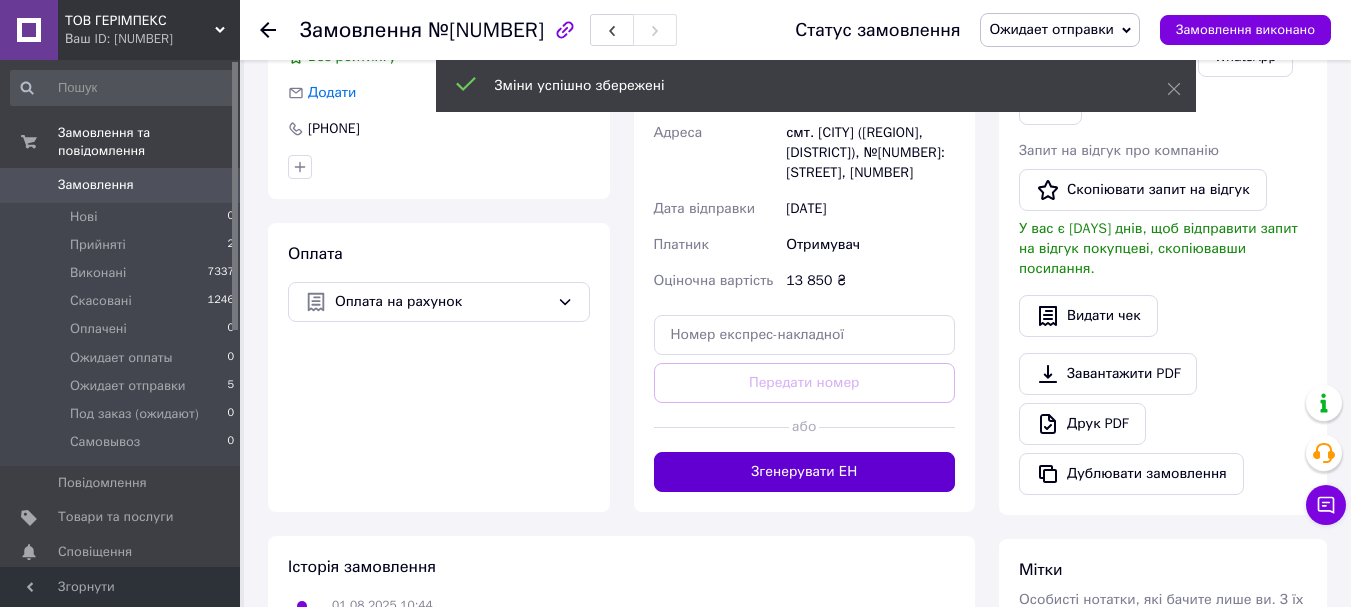 click on "Згенерувати ЕН" at bounding box center [805, 472] 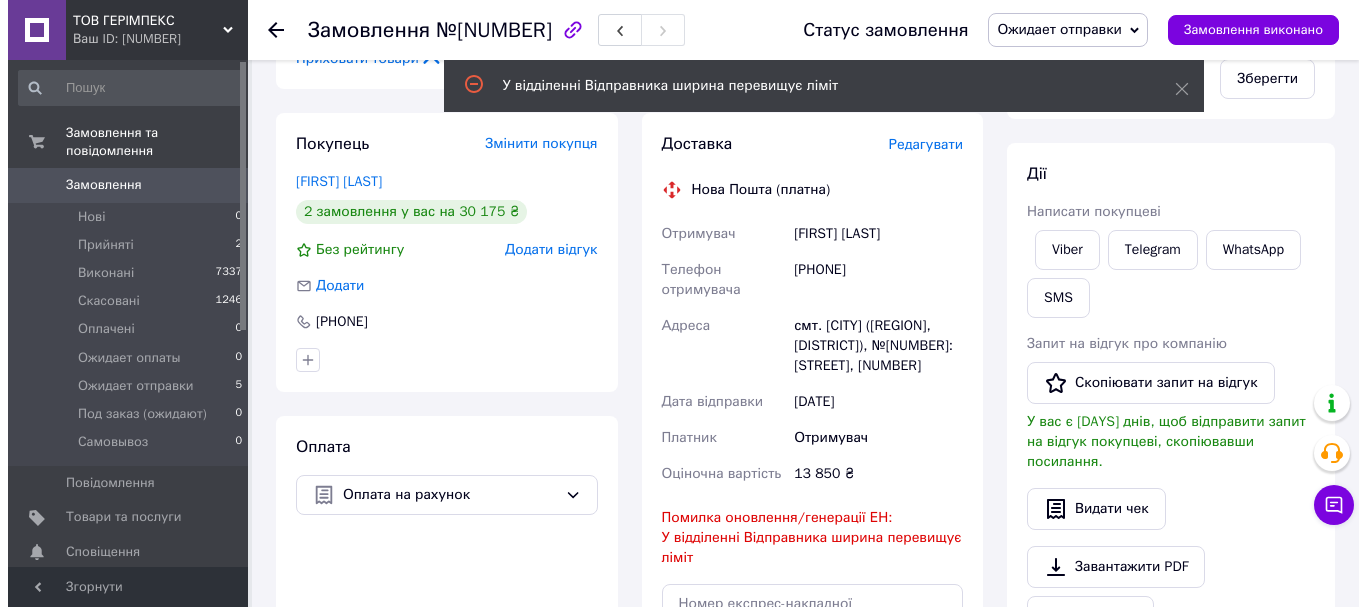 scroll, scrollTop: 471, scrollLeft: 0, axis: vertical 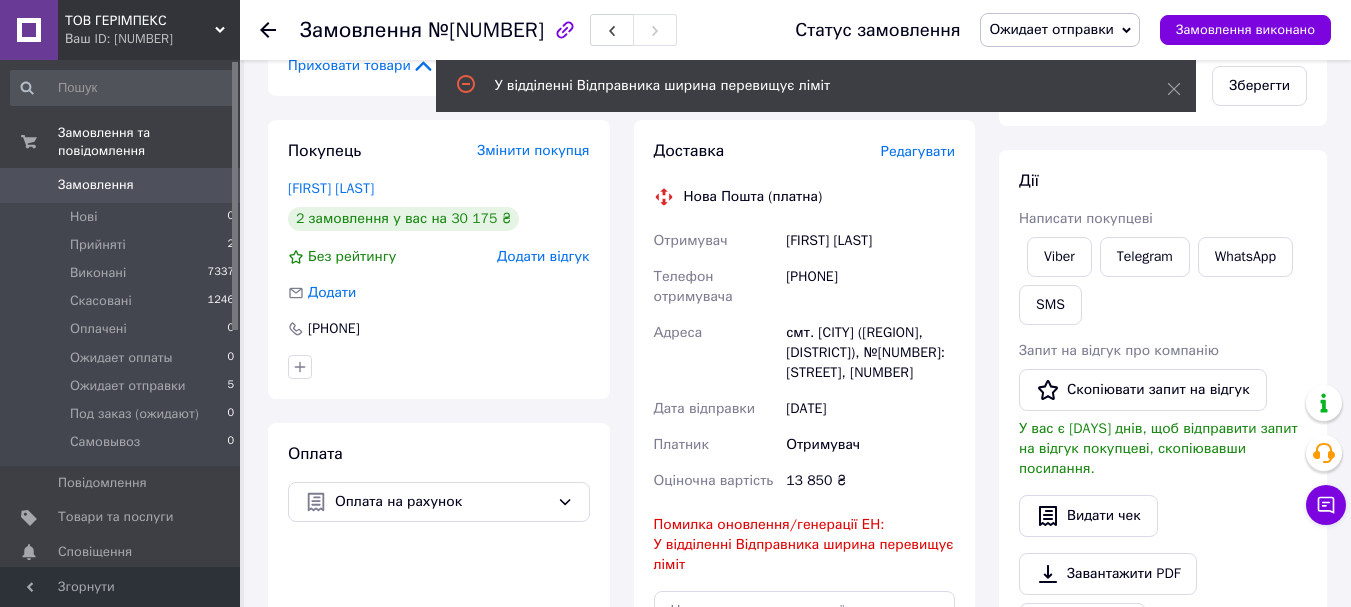 click on "Редагувати" at bounding box center (918, 151) 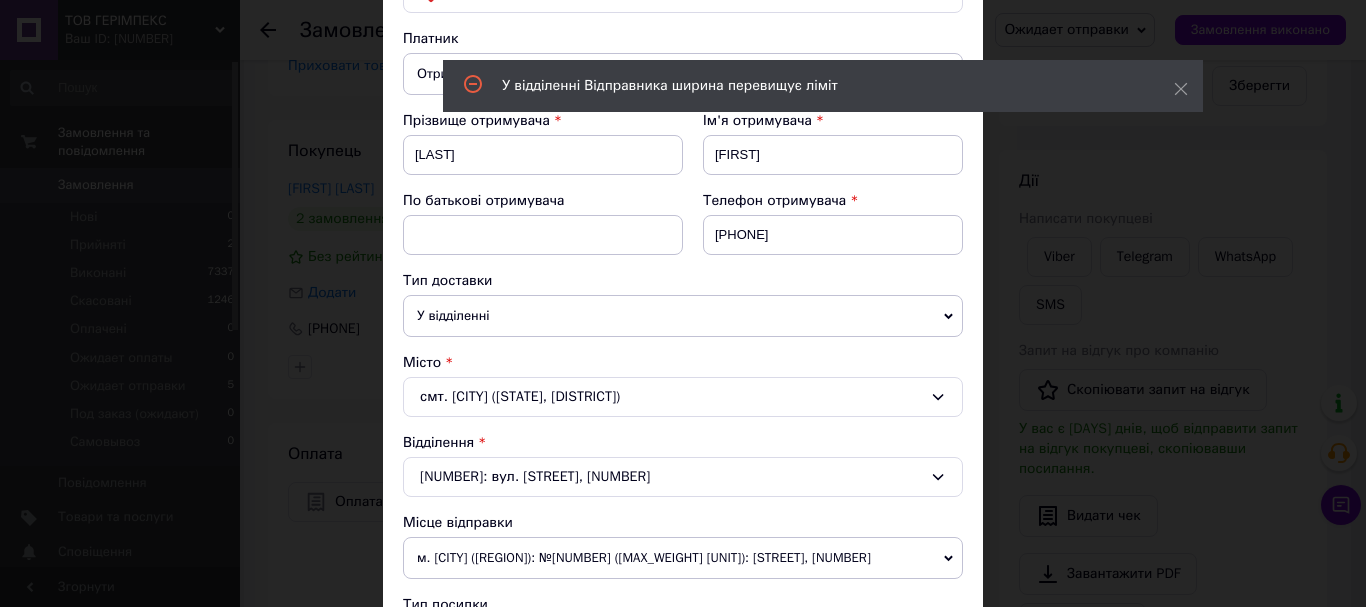 scroll, scrollTop: 500, scrollLeft: 0, axis: vertical 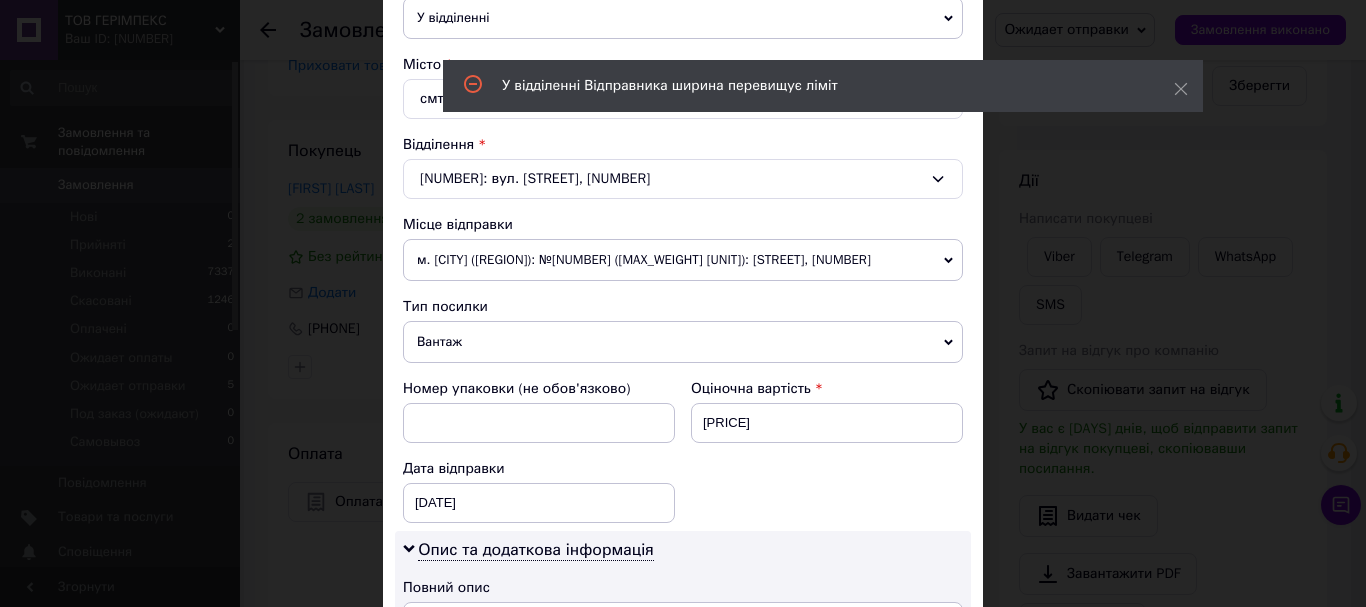 click on "м. [CITY] ([REGION]): №[NUMBER] ([MAX_WEIGHT] [UNIT]): [STREET], [NUMBER]" at bounding box center [683, 260] 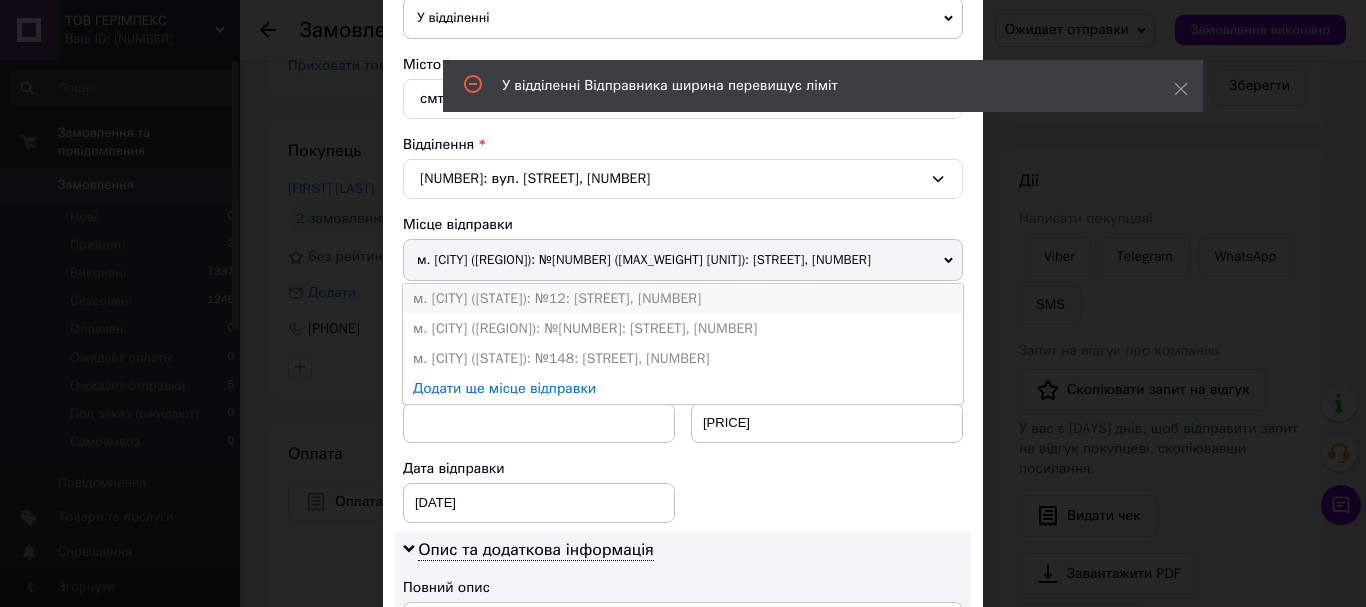 click on "м. [CITY] ([STATE]): №12: [STREET], [NUMBER]" at bounding box center (683, 299) 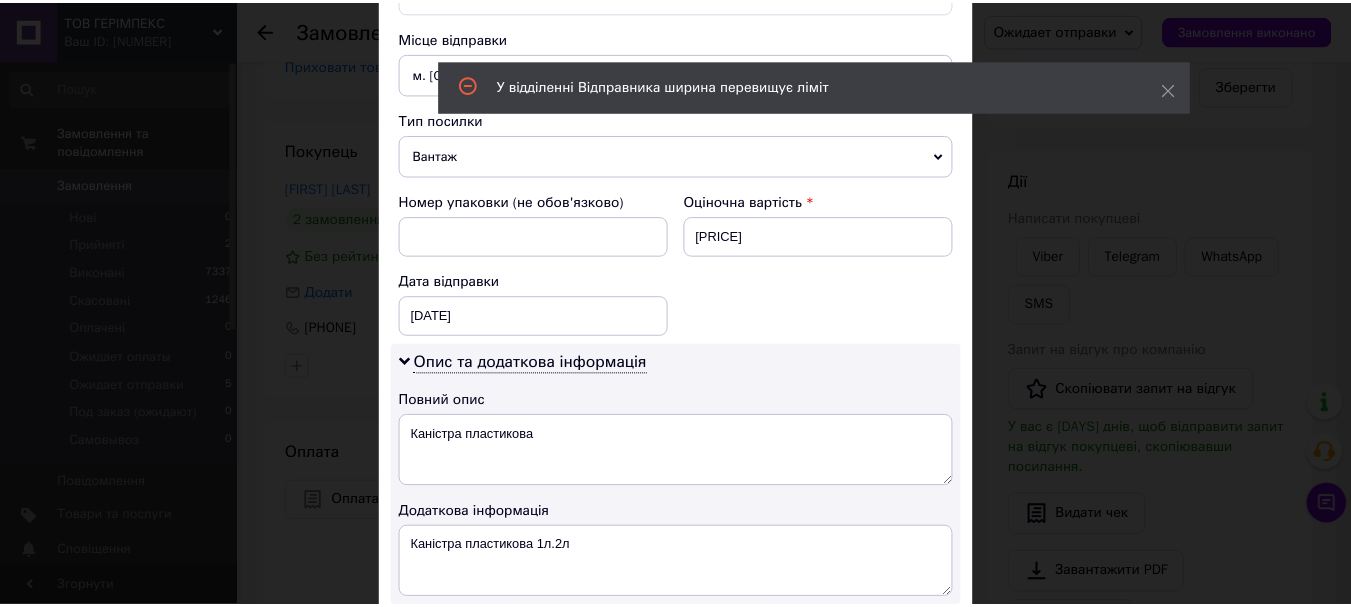 scroll, scrollTop: 981, scrollLeft: 0, axis: vertical 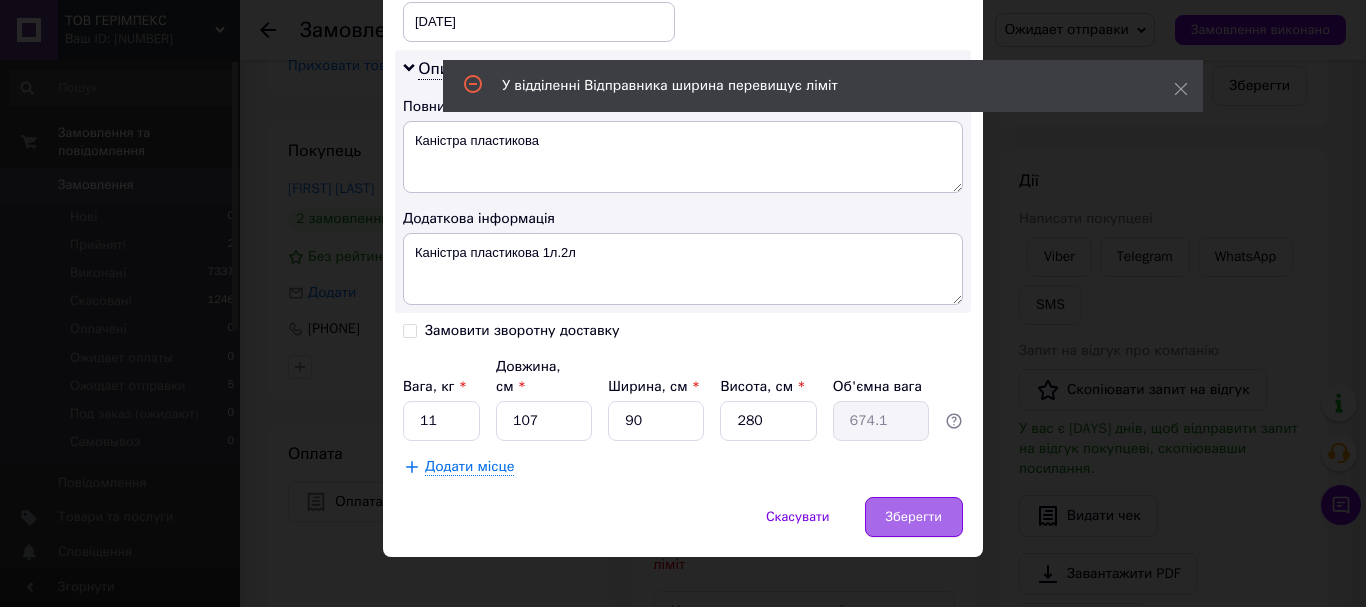 click on "Зберегти" at bounding box center [914, 517] 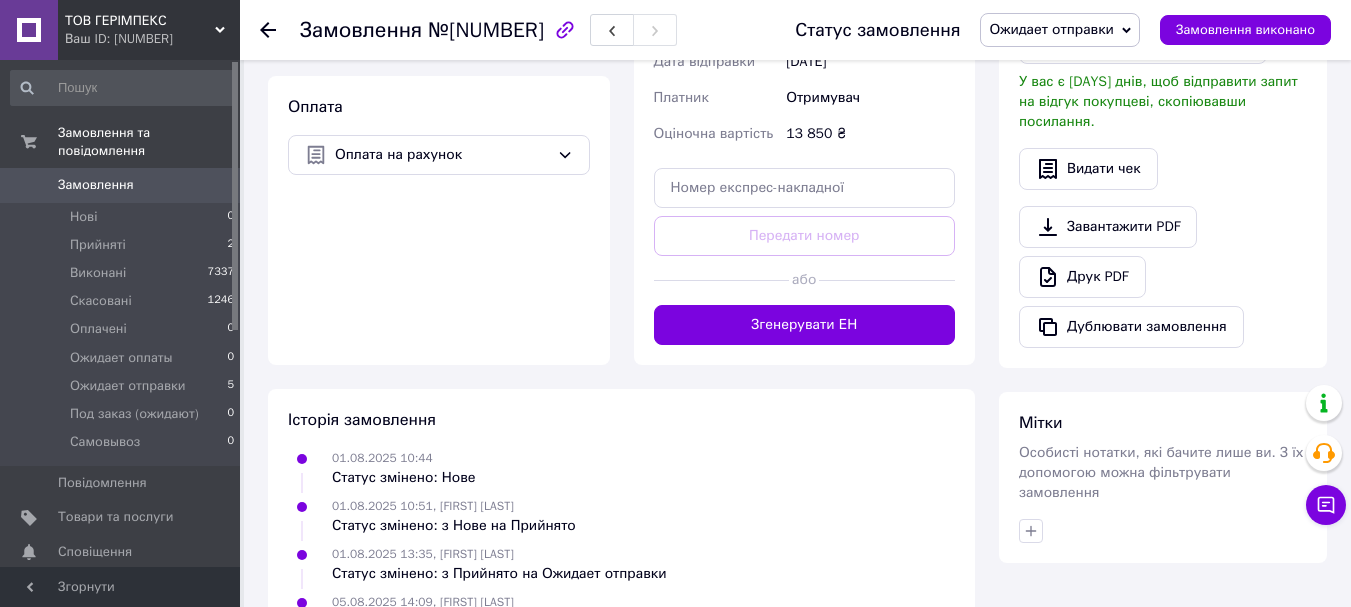 scroll, scrollTop: 871, scrollLeft: 0, axis: vertical 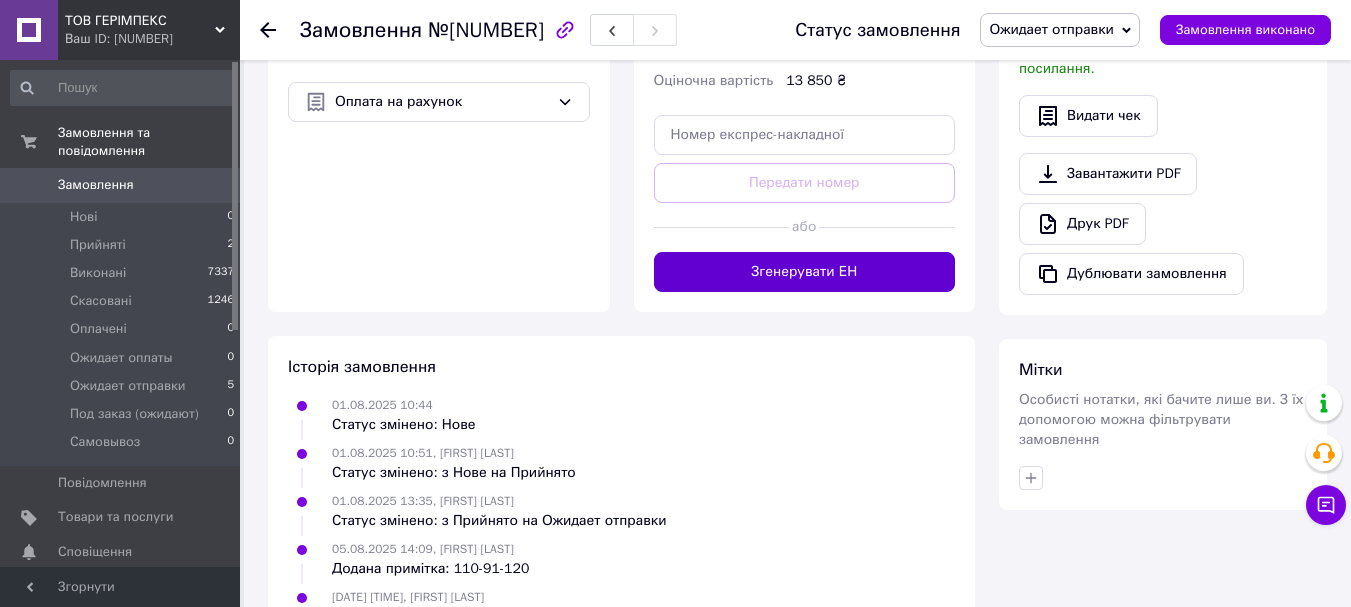 click on "Згенерувати ЕН" at bounding box center (805, 272) 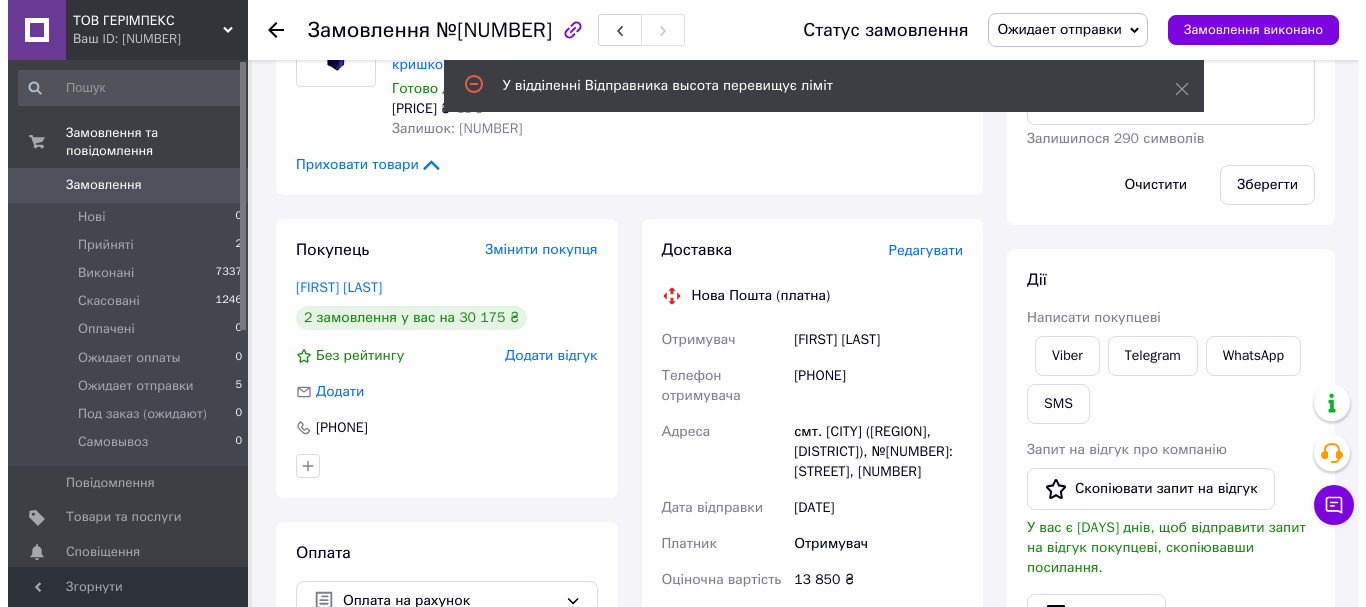 scroll, scrollTop: 371, scrollLeft: 0, axis: vertical 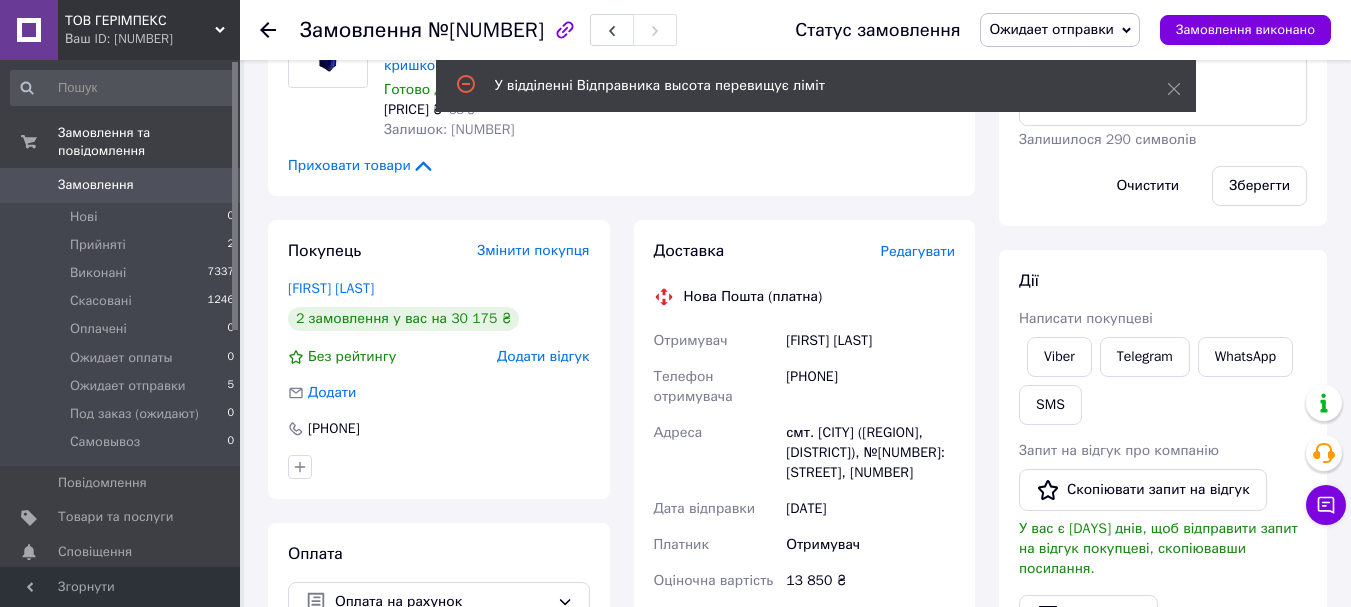 click on "Редагувати" at bounding box center (918, 251) 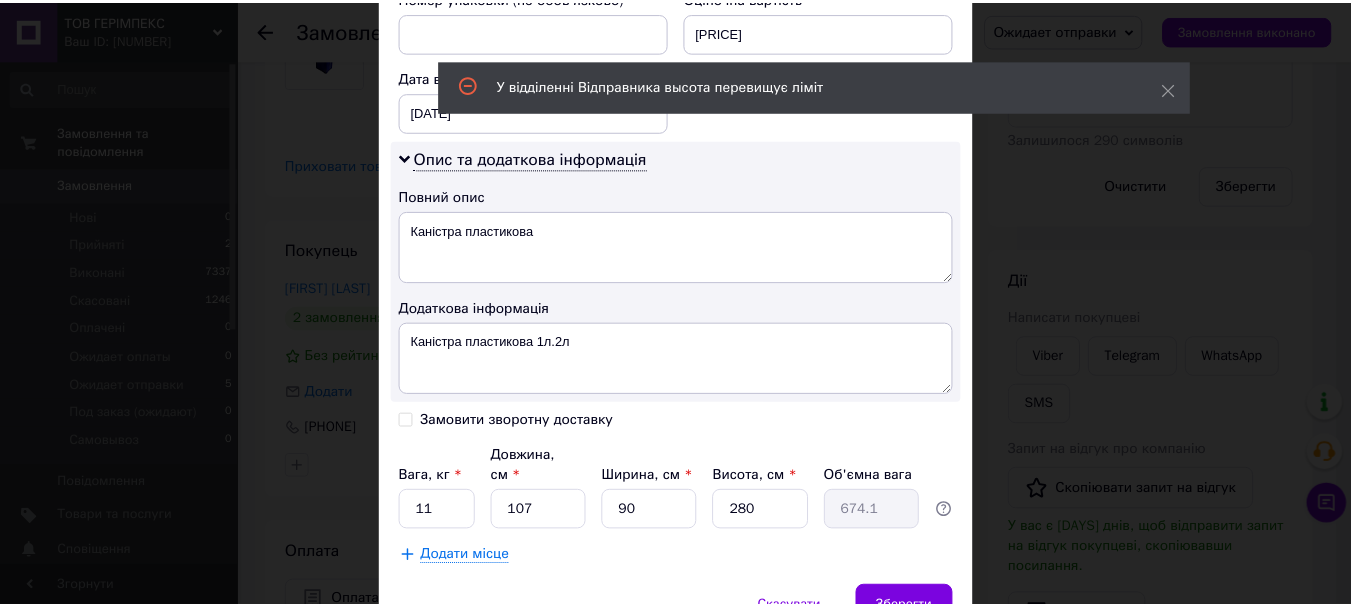scroll, scrollTop: 981, scrollLeft: 0, axis: vertical 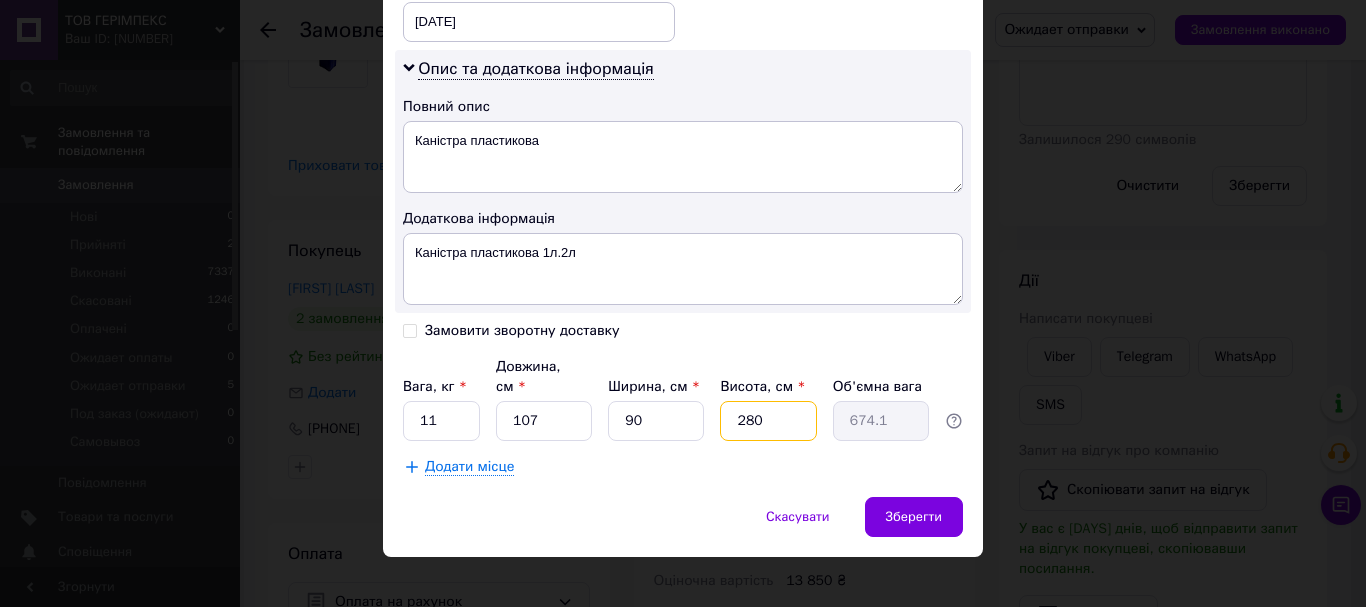 click on "280" at bounding box center [768, 421] 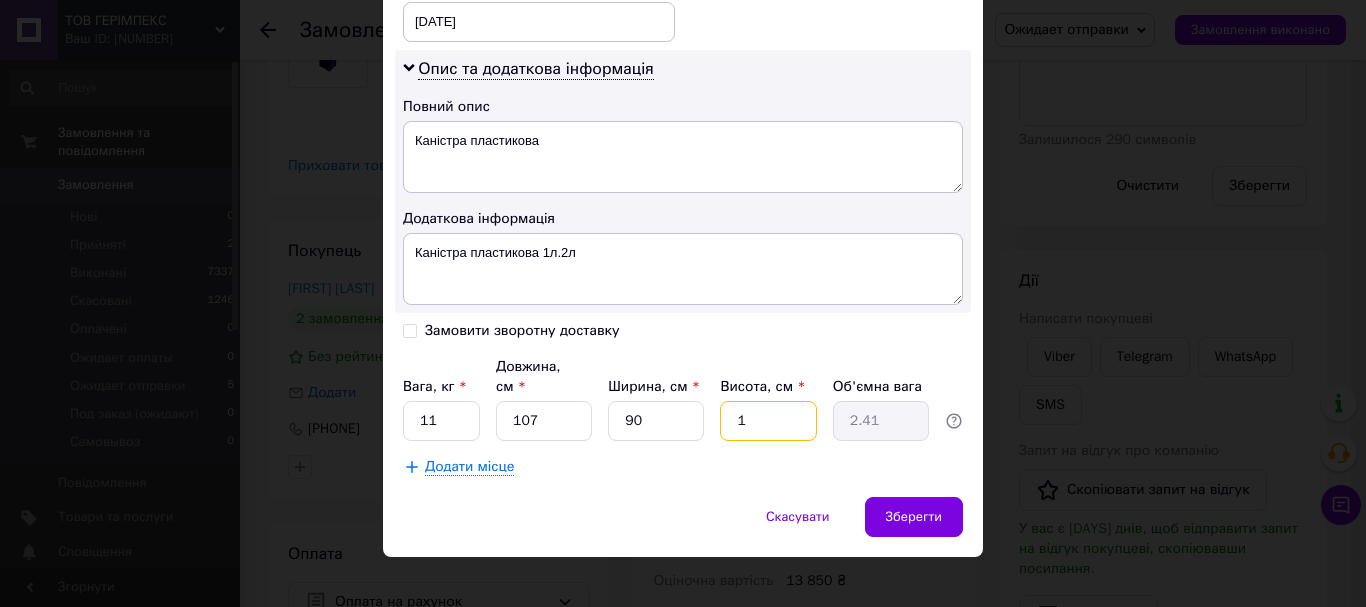 type on "12" 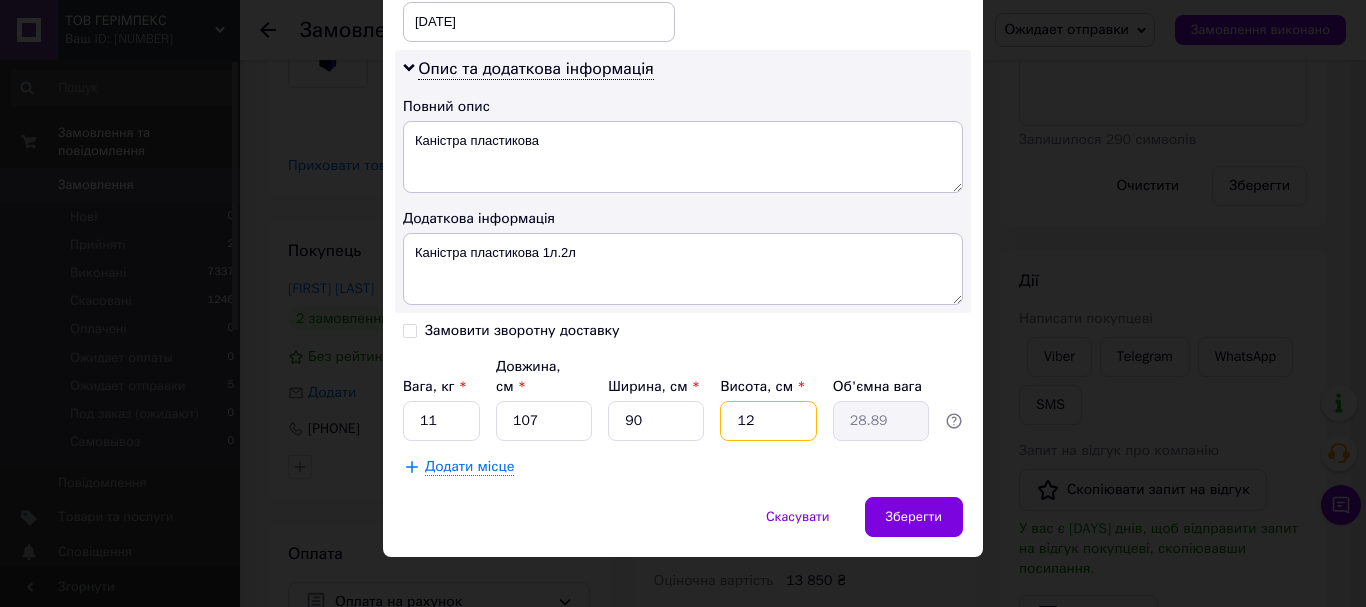 type on "120" 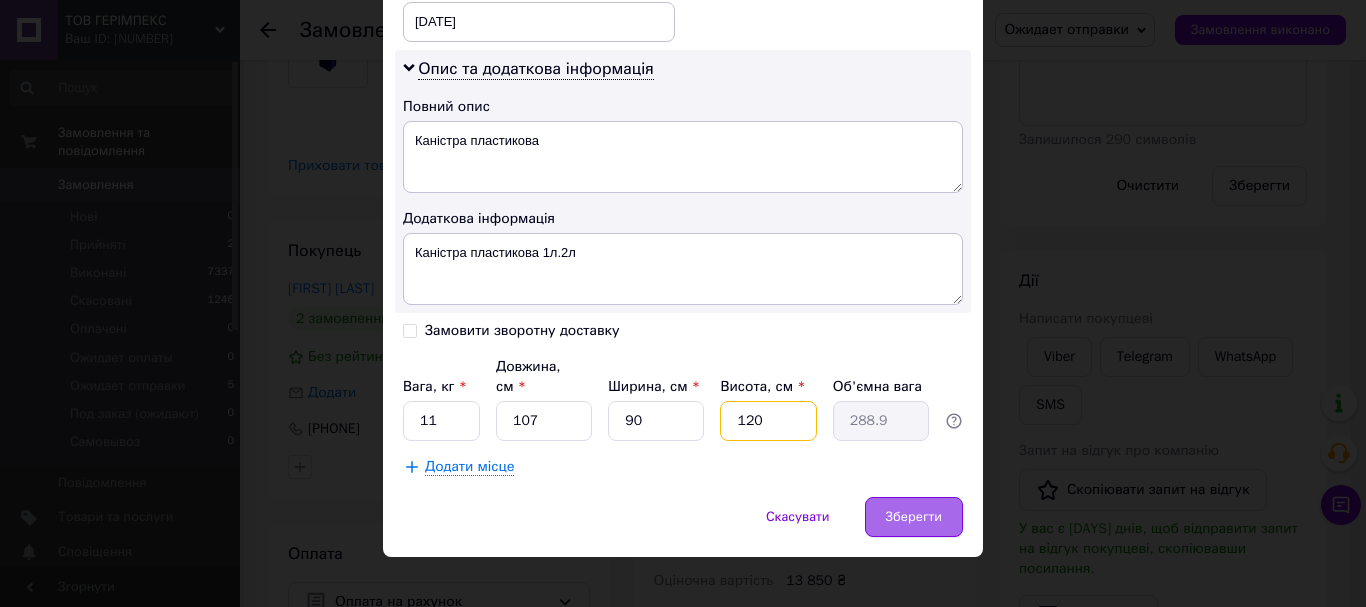 type on "120" 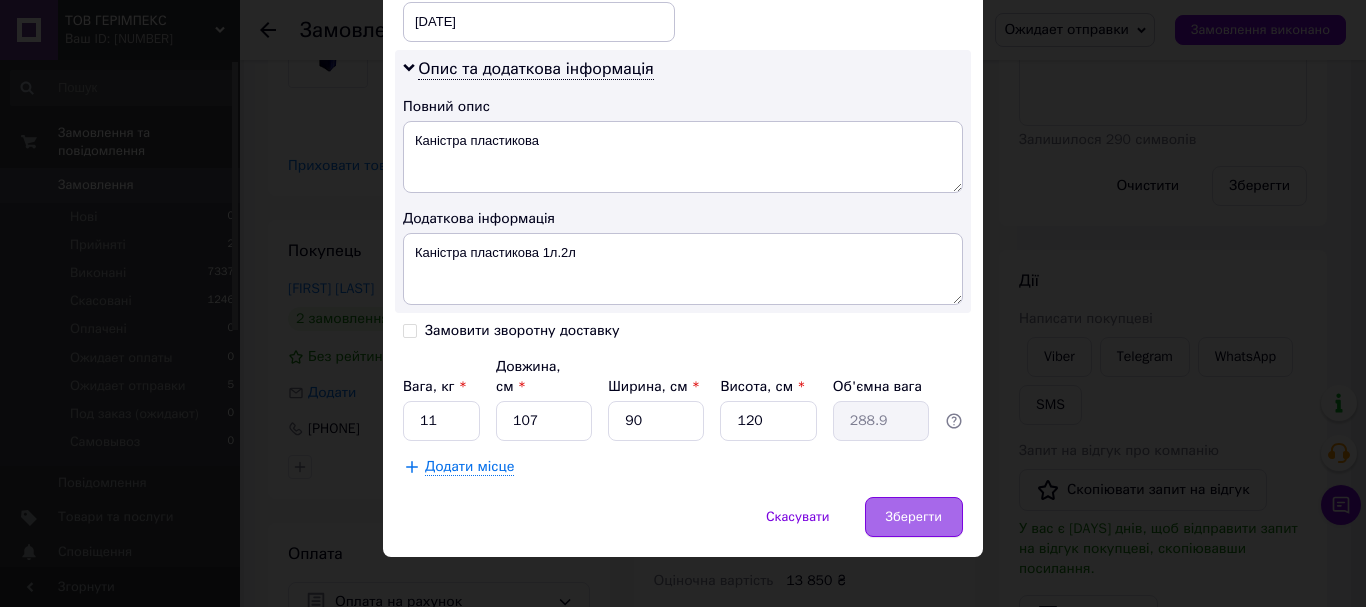 click on "Зберегти" at bounding box center (914, 517) 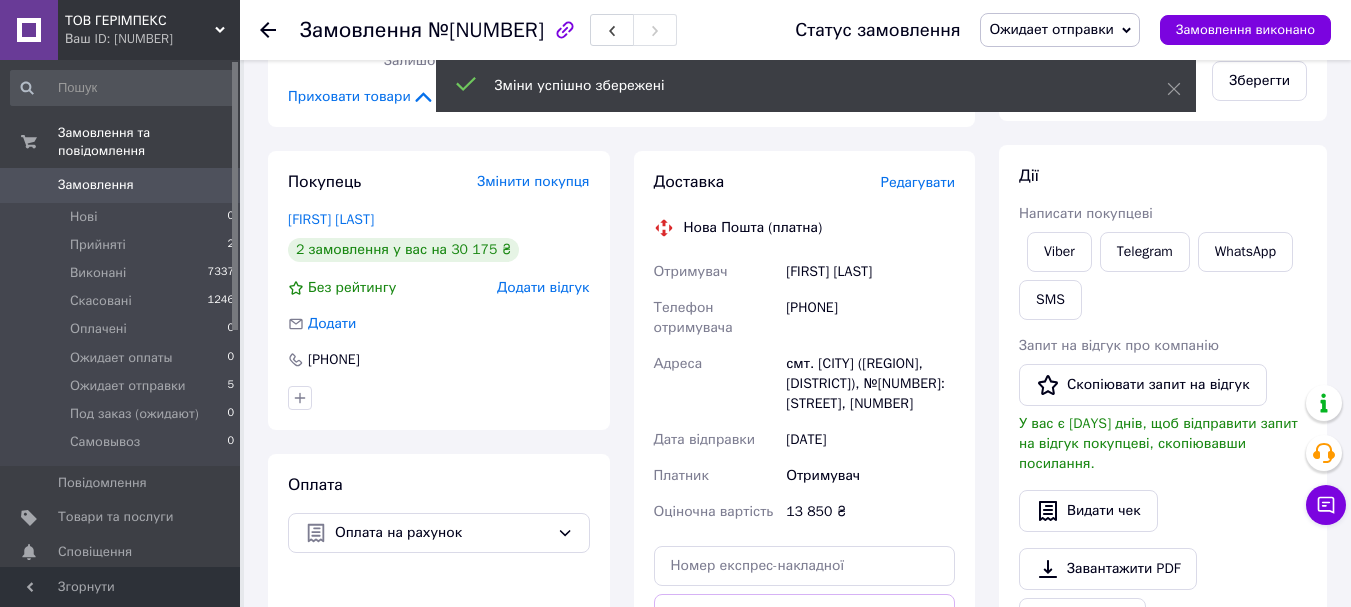 scroll, scrollTop: 671, scrollLeft: 0, axis: vertical 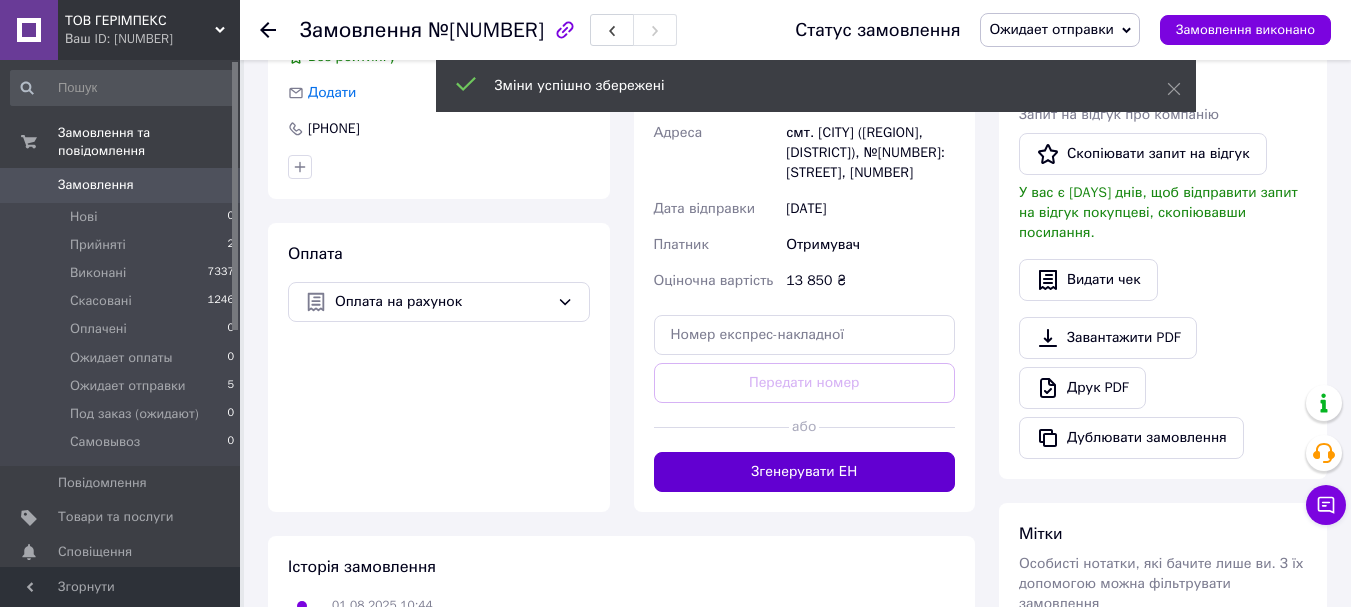 click on "Згенерувати ЕН" at bounding box center (805, 472) 